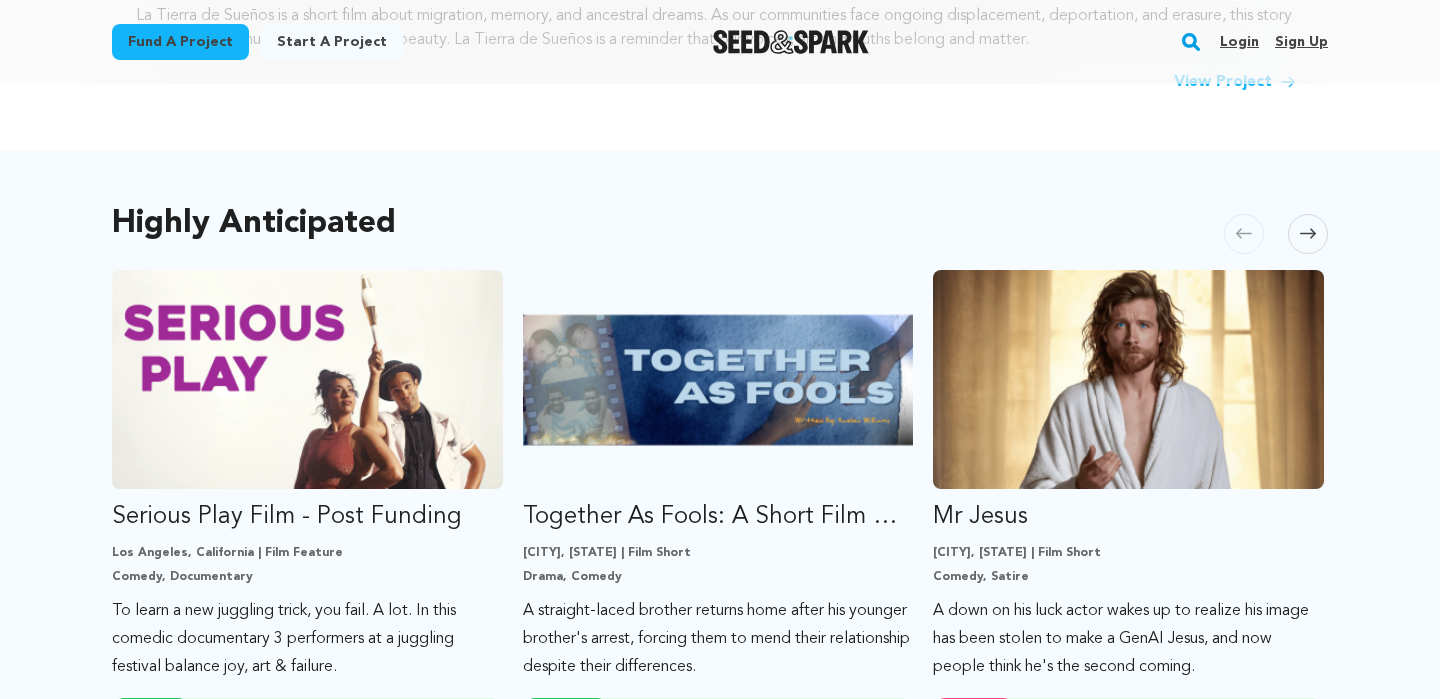 scroll, scrollTop: 1010, scrollLeft: 0, axis: vertical 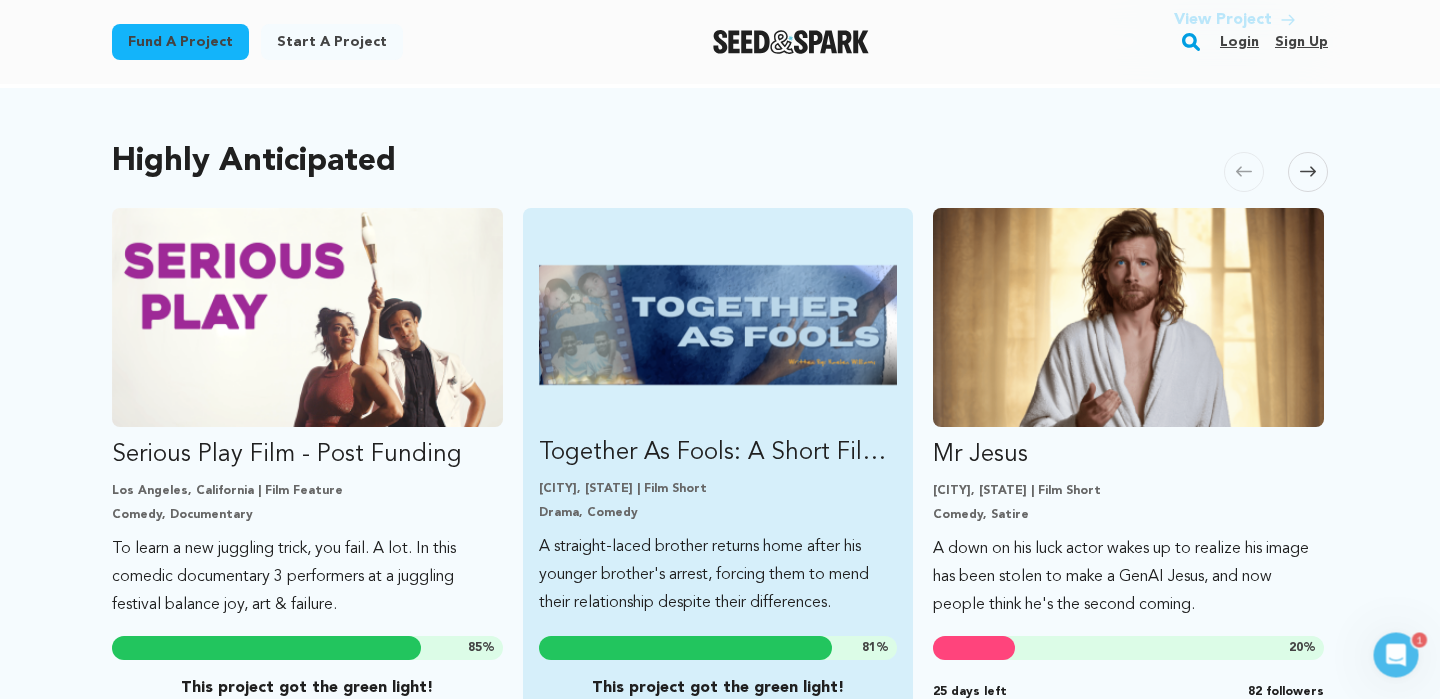 click at bounding box center (718, 324) 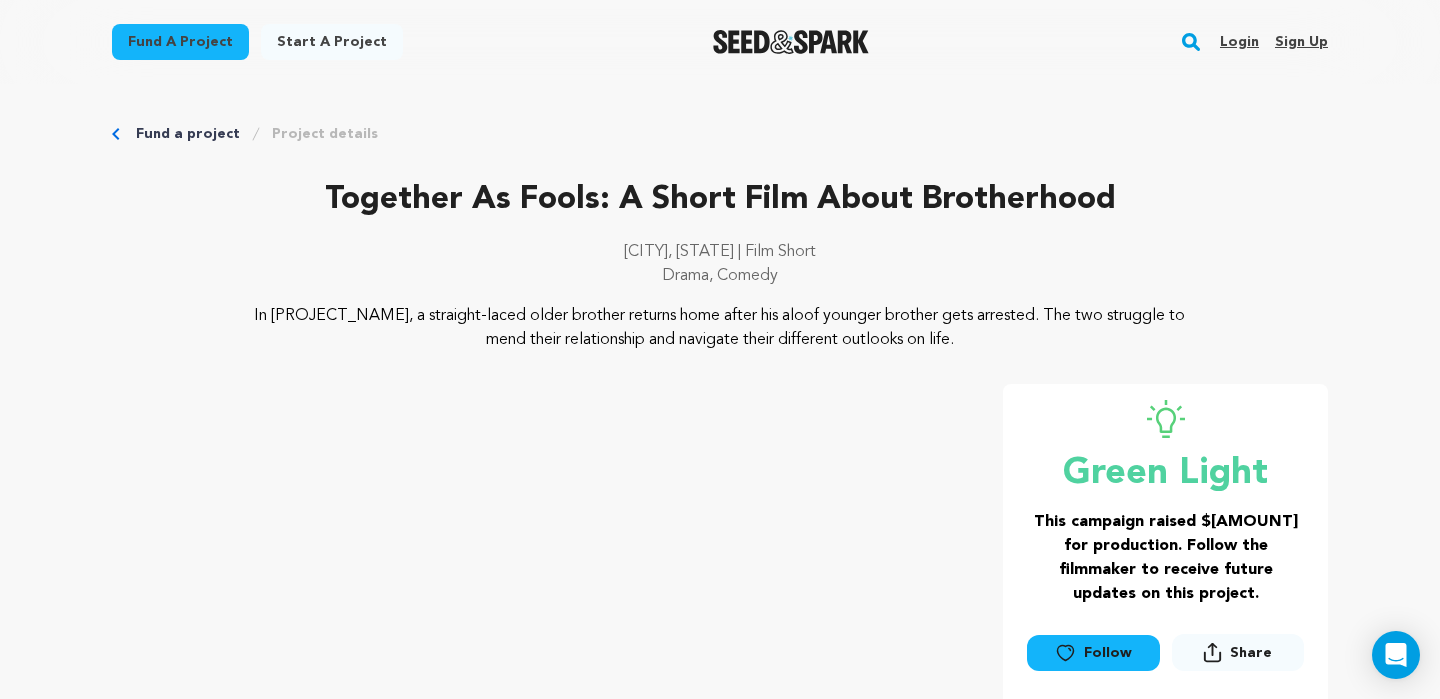 scroll, scrollTop: 580, scrollLeft: 0, axis: vertical 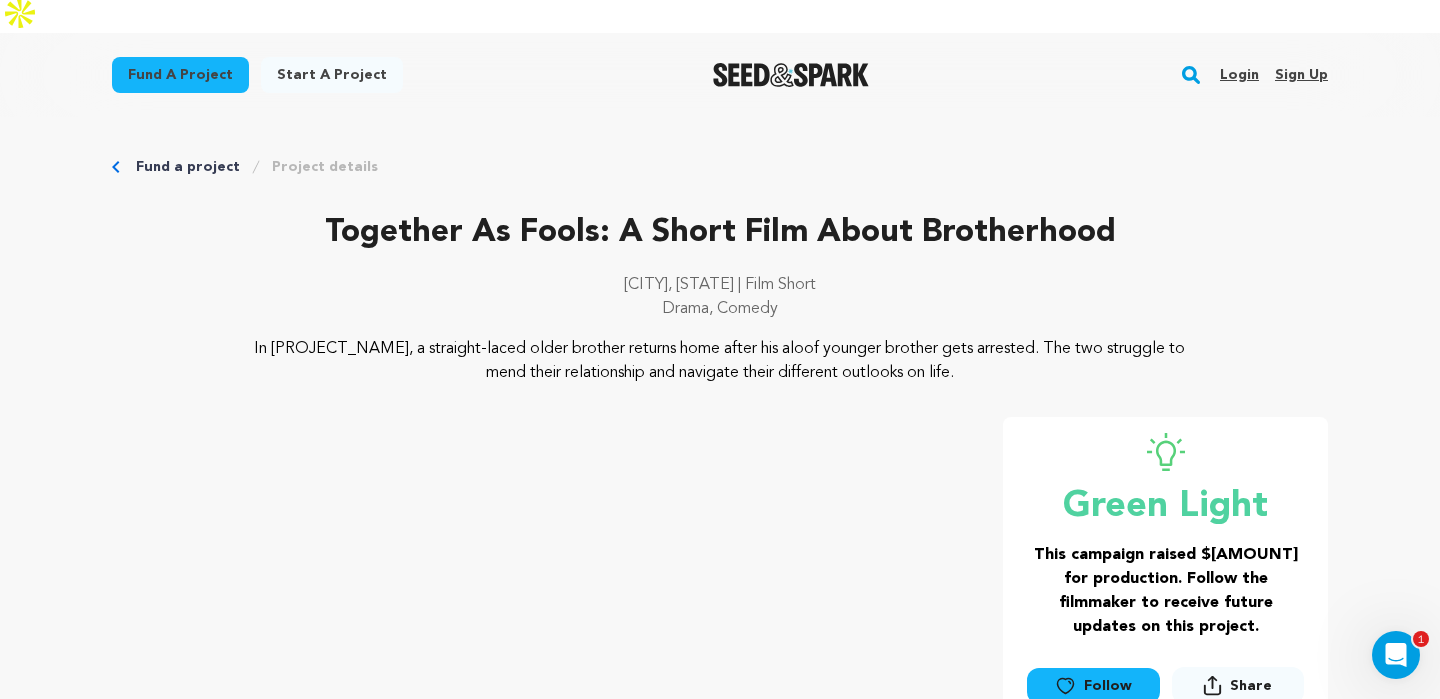 click on "Login" at bounding box center (1239, 75) 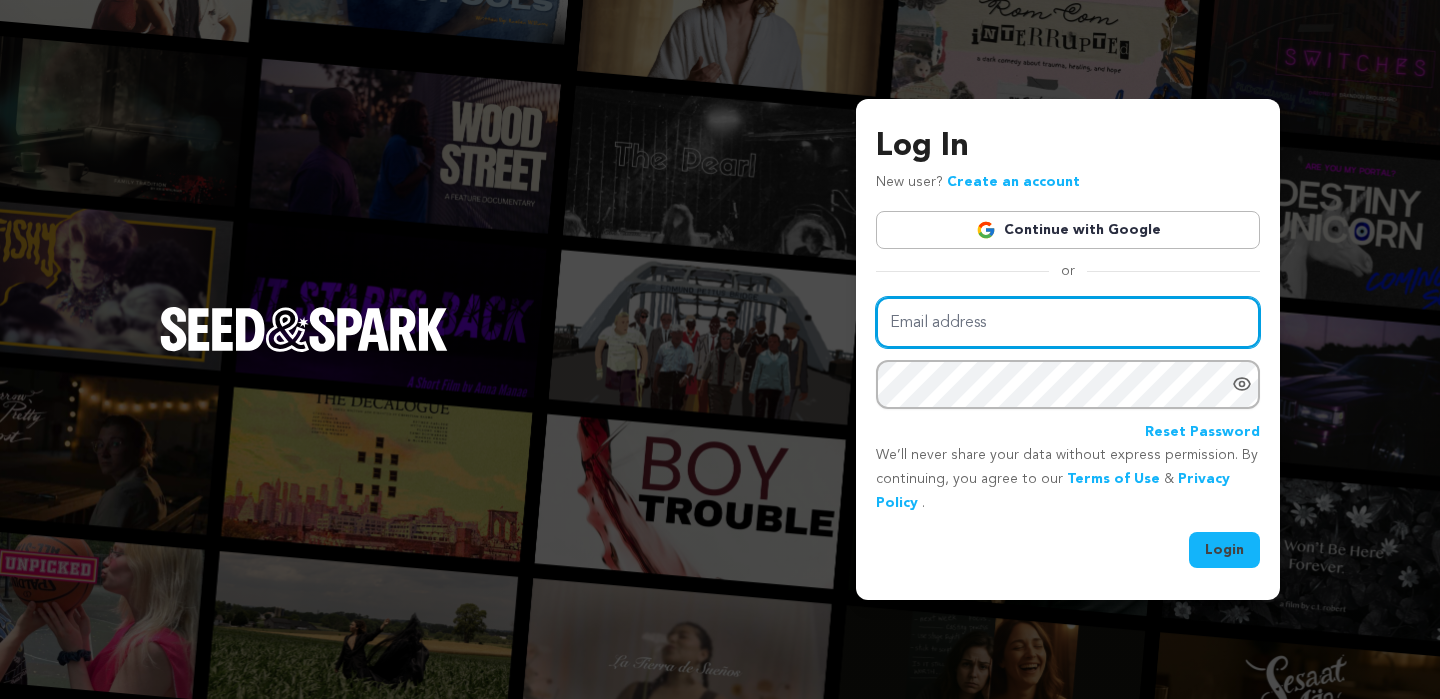 click on "Email address" at bounding box center [1068, 322] 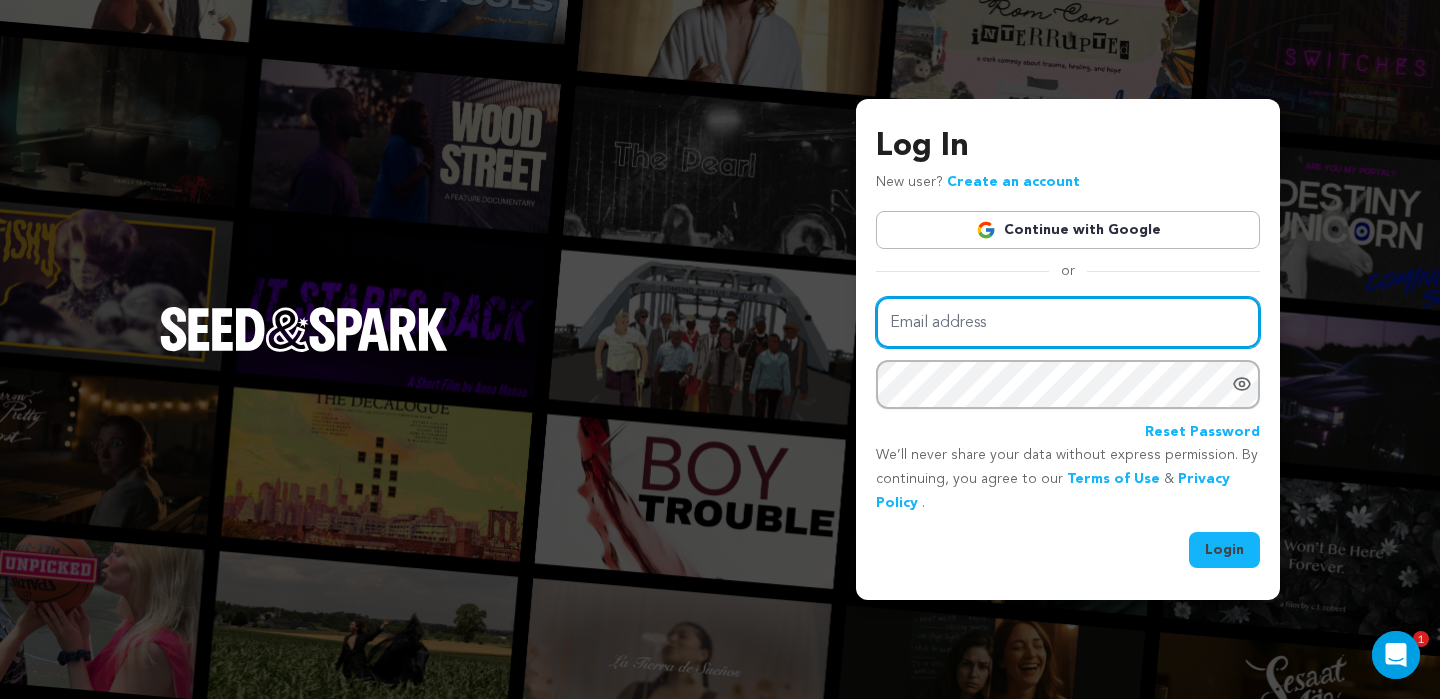 scroll, scrollTop: 0, scrollLeft: 0, axis: both 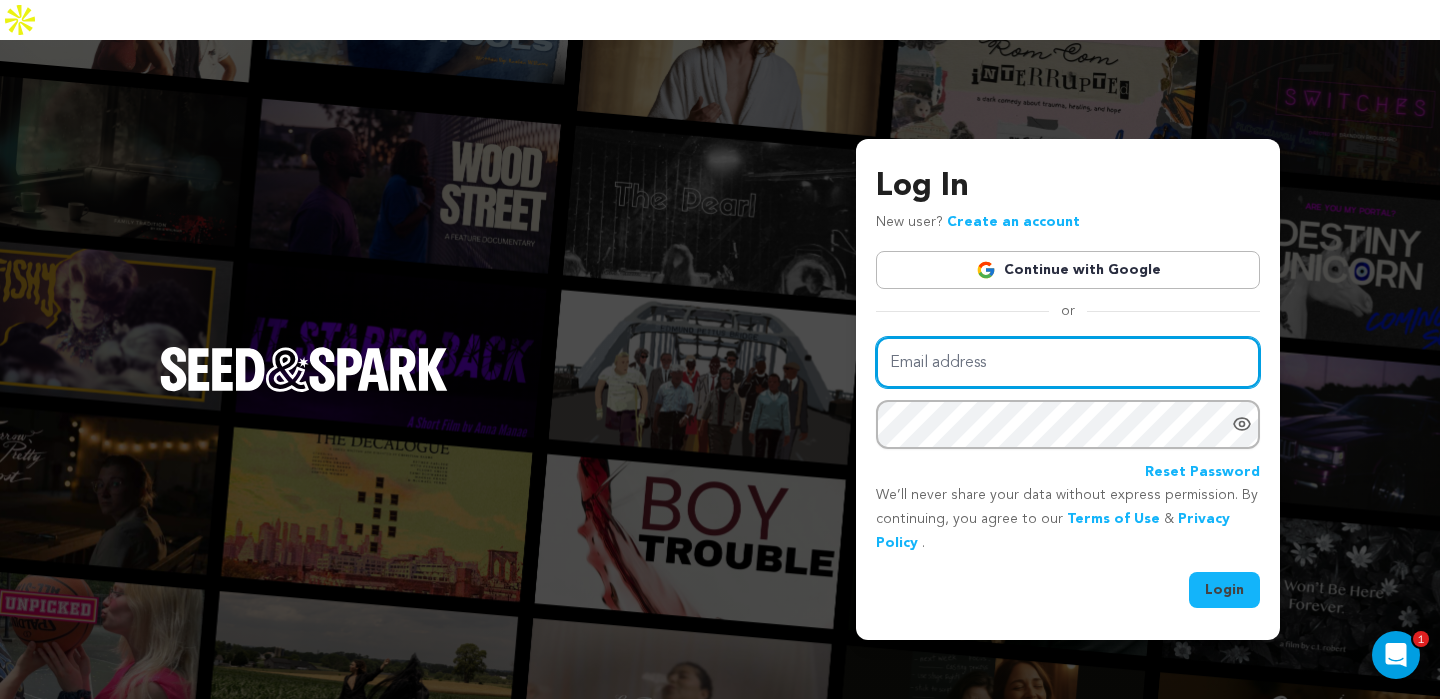 click on "Email address" at bounding box center (1068, 362) 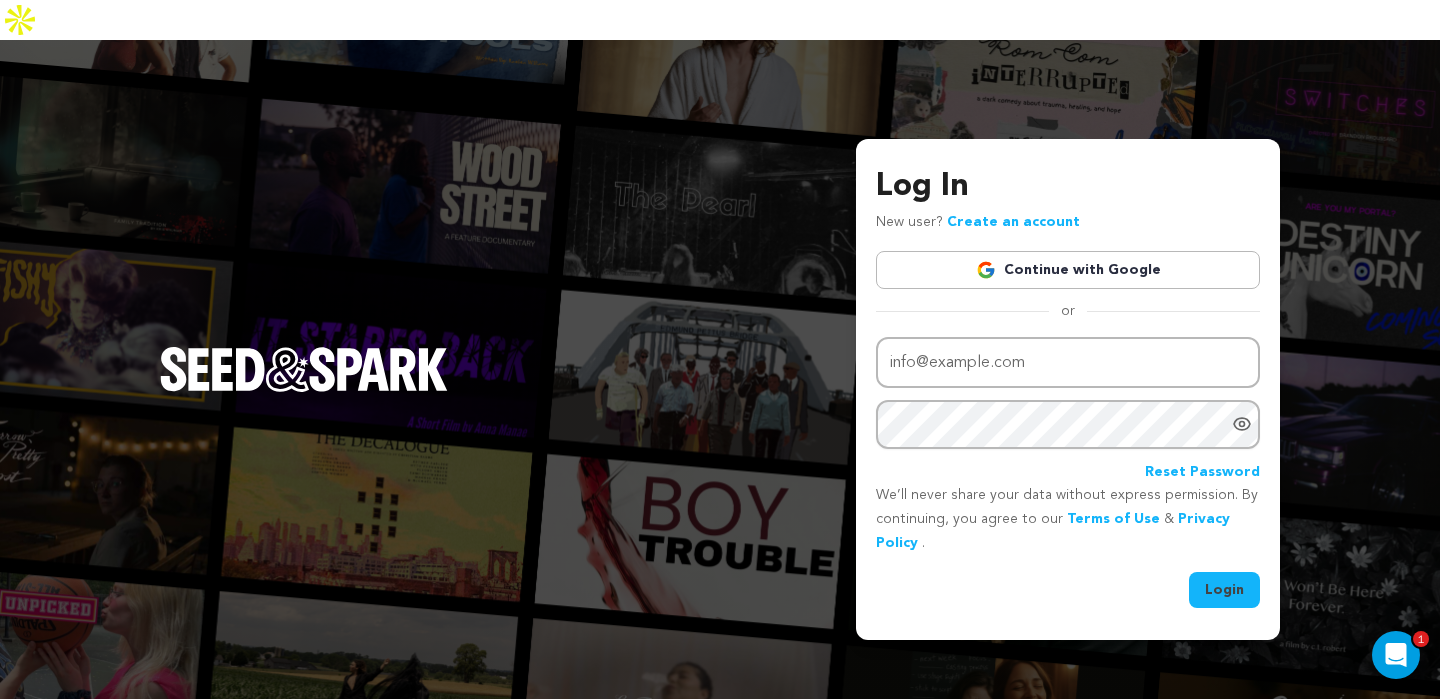 click on "Login" at bounding box center (1224, 590) 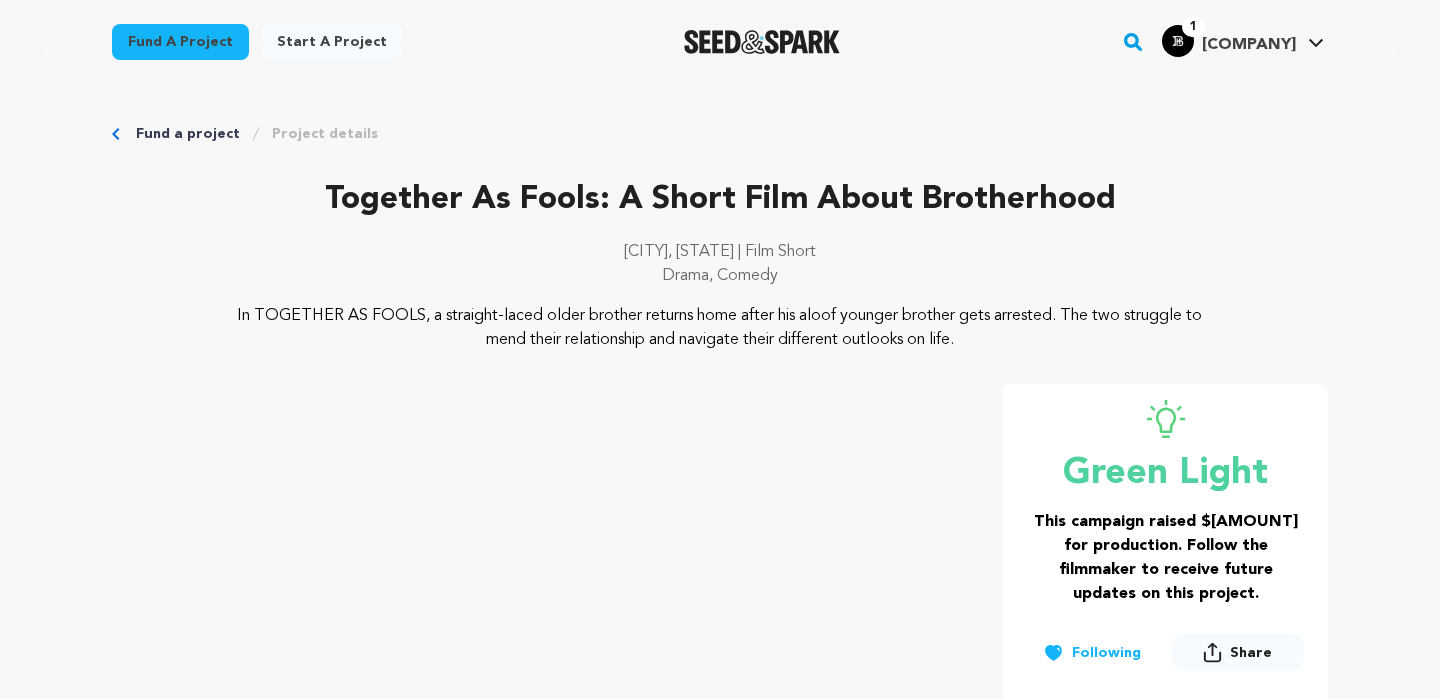 scroll, scrollTop: 0, scrollLeft: 0, axis: both 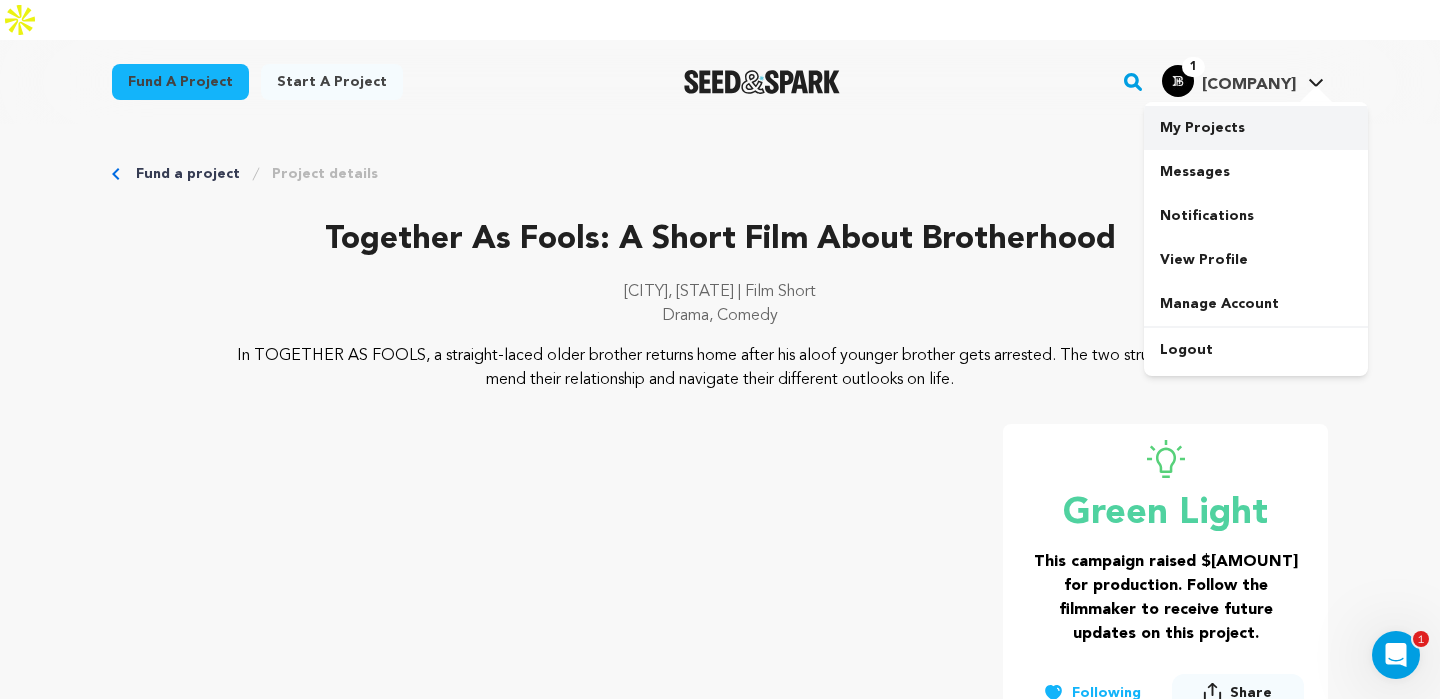 click on "My Projects" at bounding box center [1256, 128] 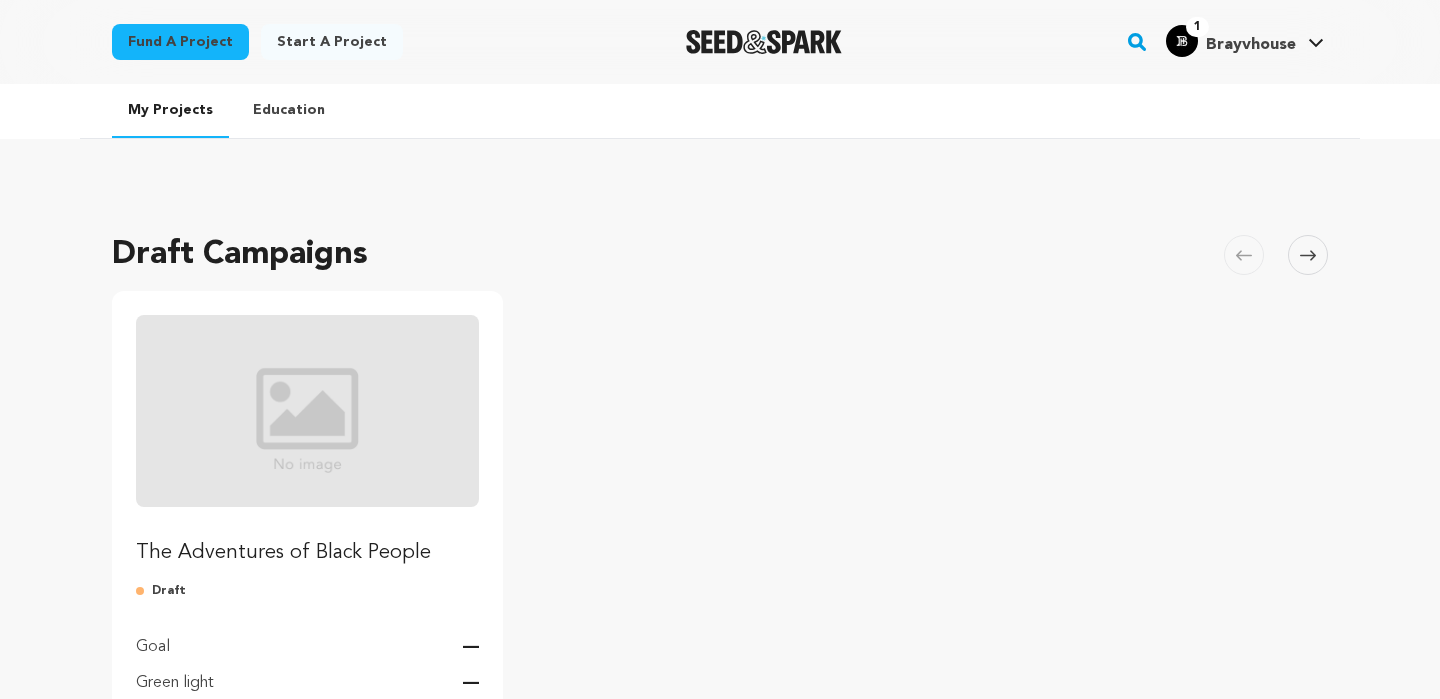 scroll, scrollTop: 0, scrollLeft: 0, axis: both 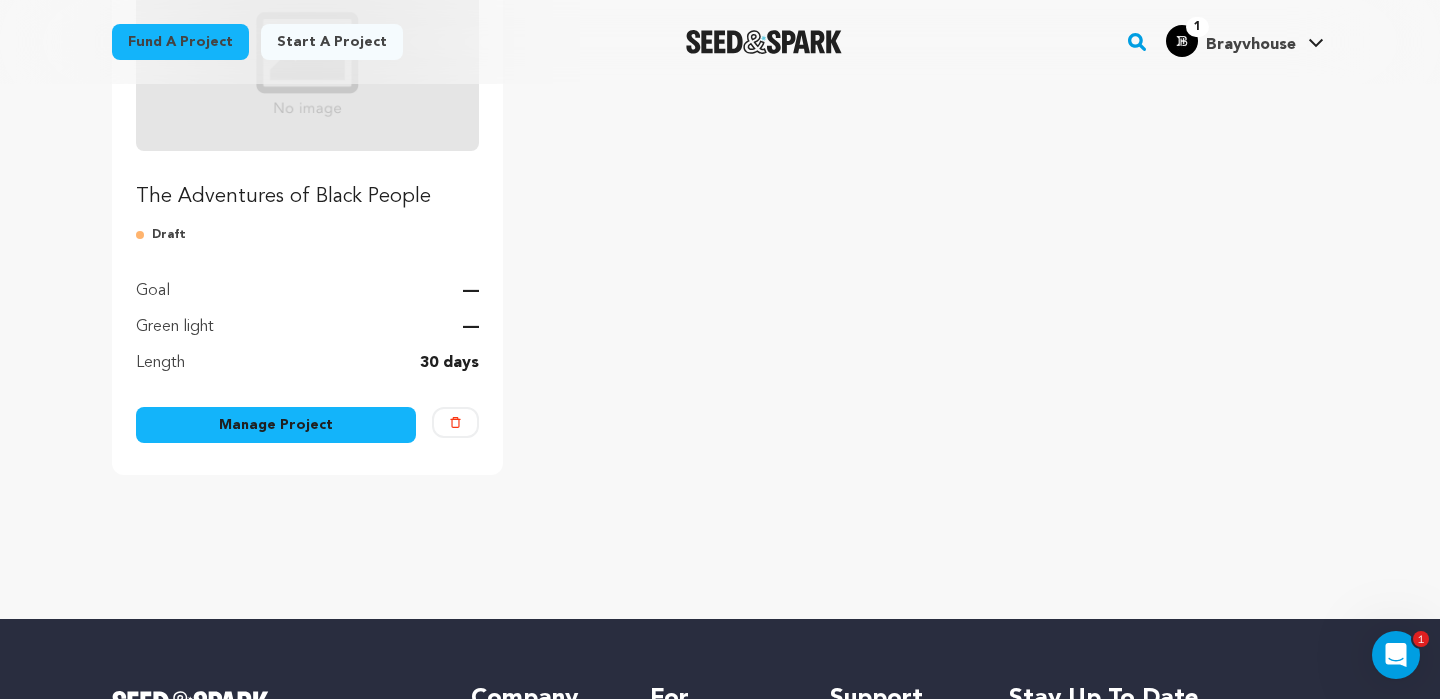 click on "Manage Project" at bounding box center (276, 425) 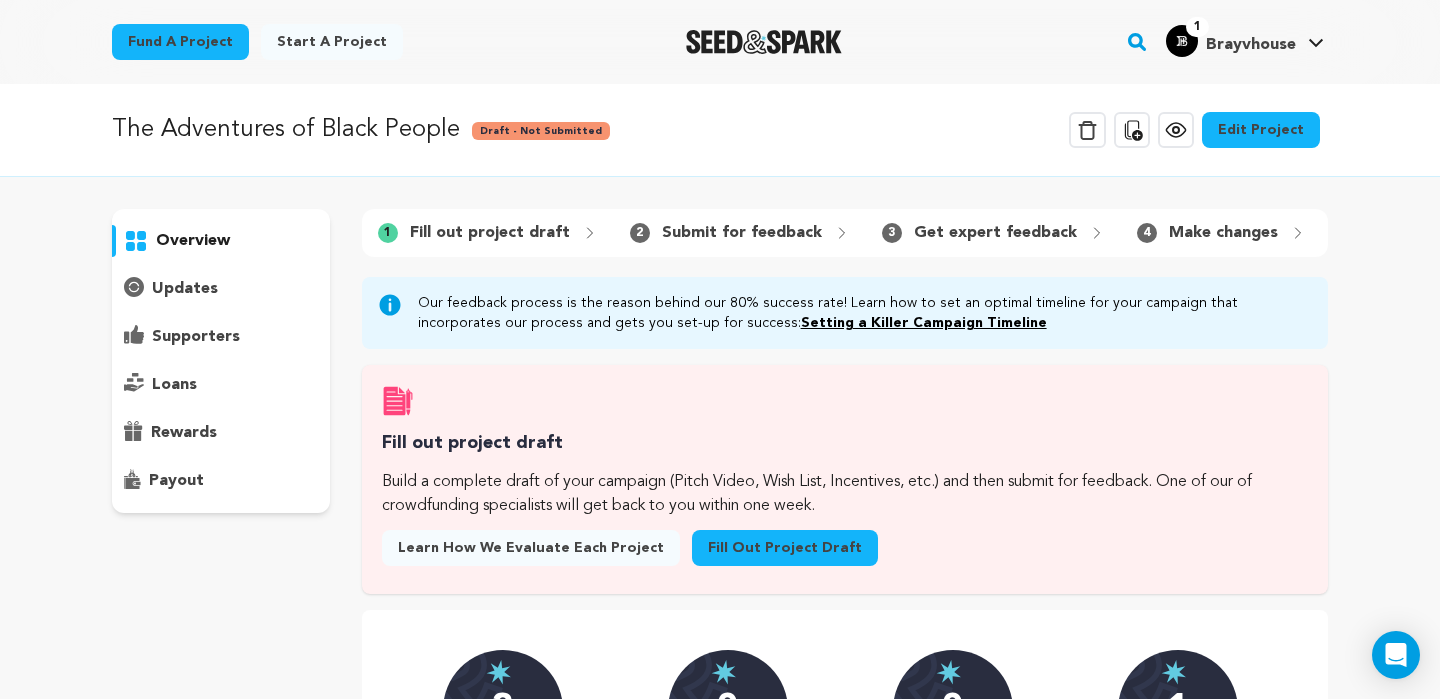 scroll, scrollTop: 0, scrollLeft: 0, axis: both 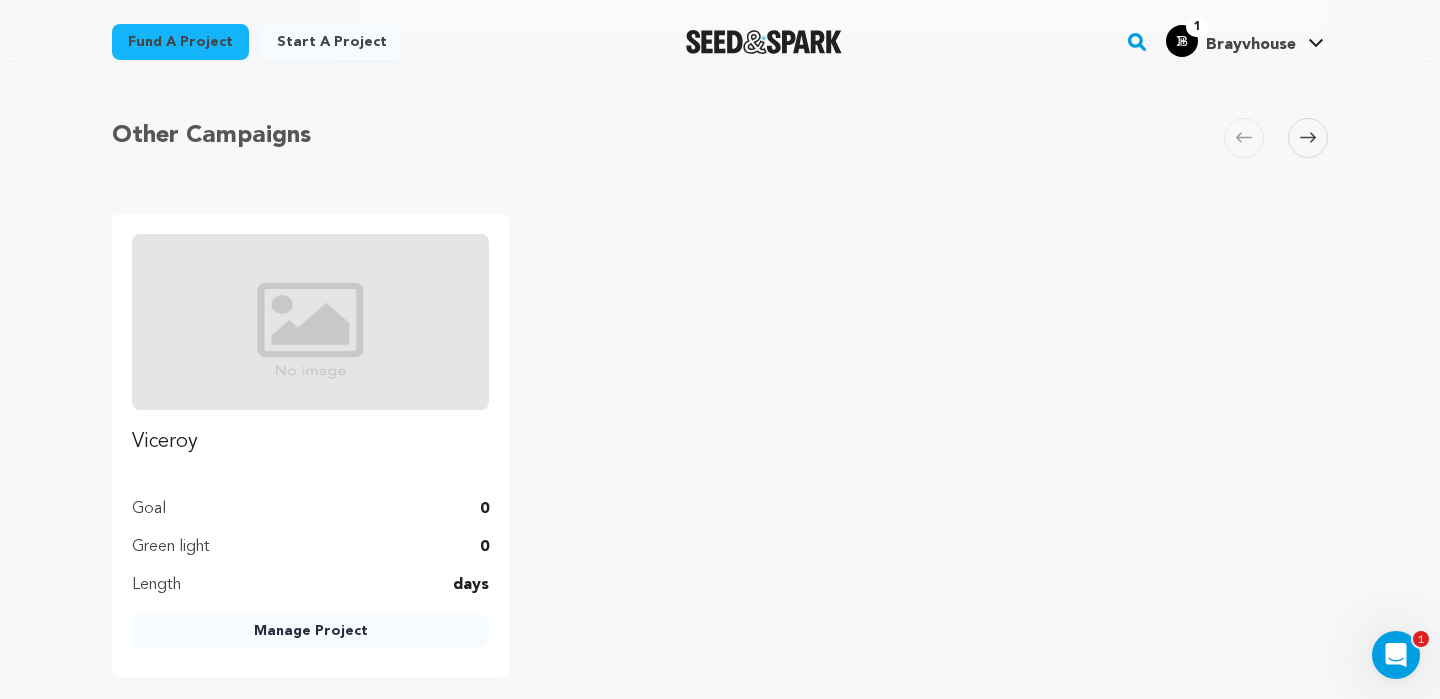 click on "Manage Project" at bounding box center [310, 631] 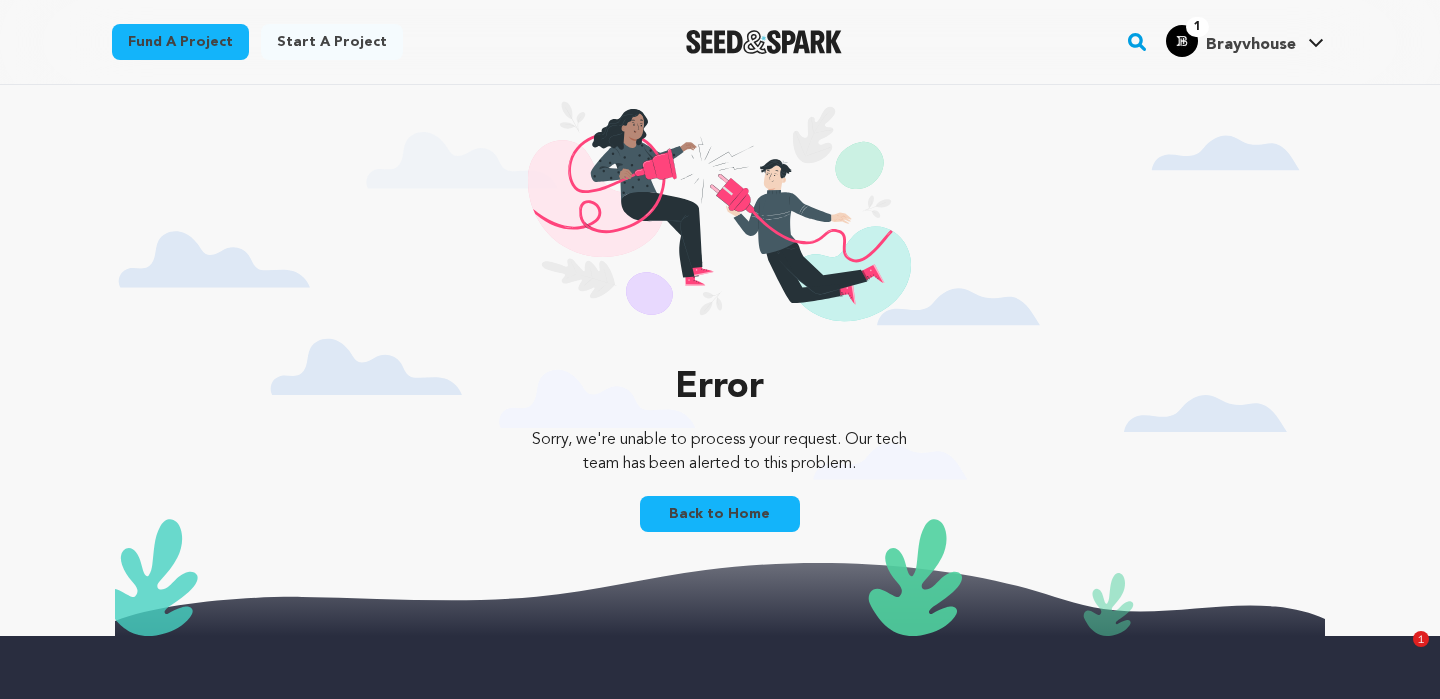 scroll, scrollTop: 0, scrollLeft: 0, axis: both 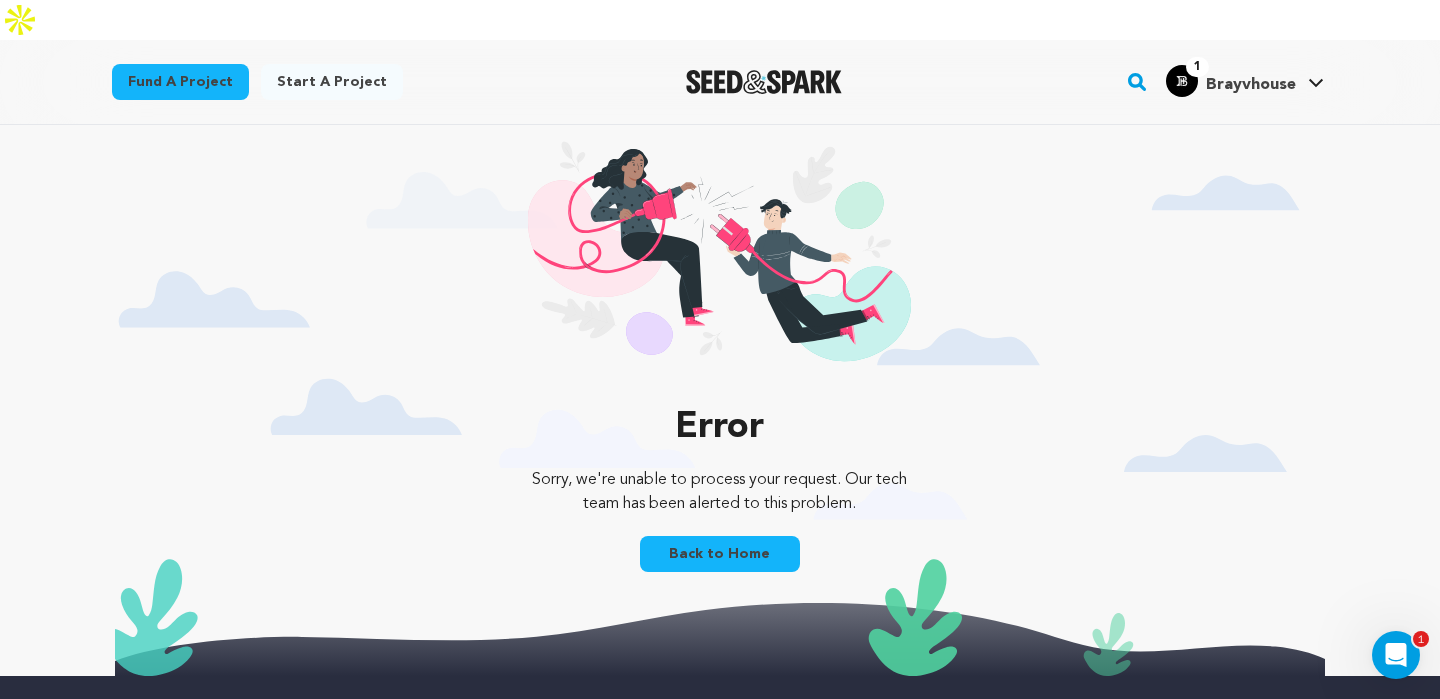 click on "Back to Home" at bounding box center [720, 554] 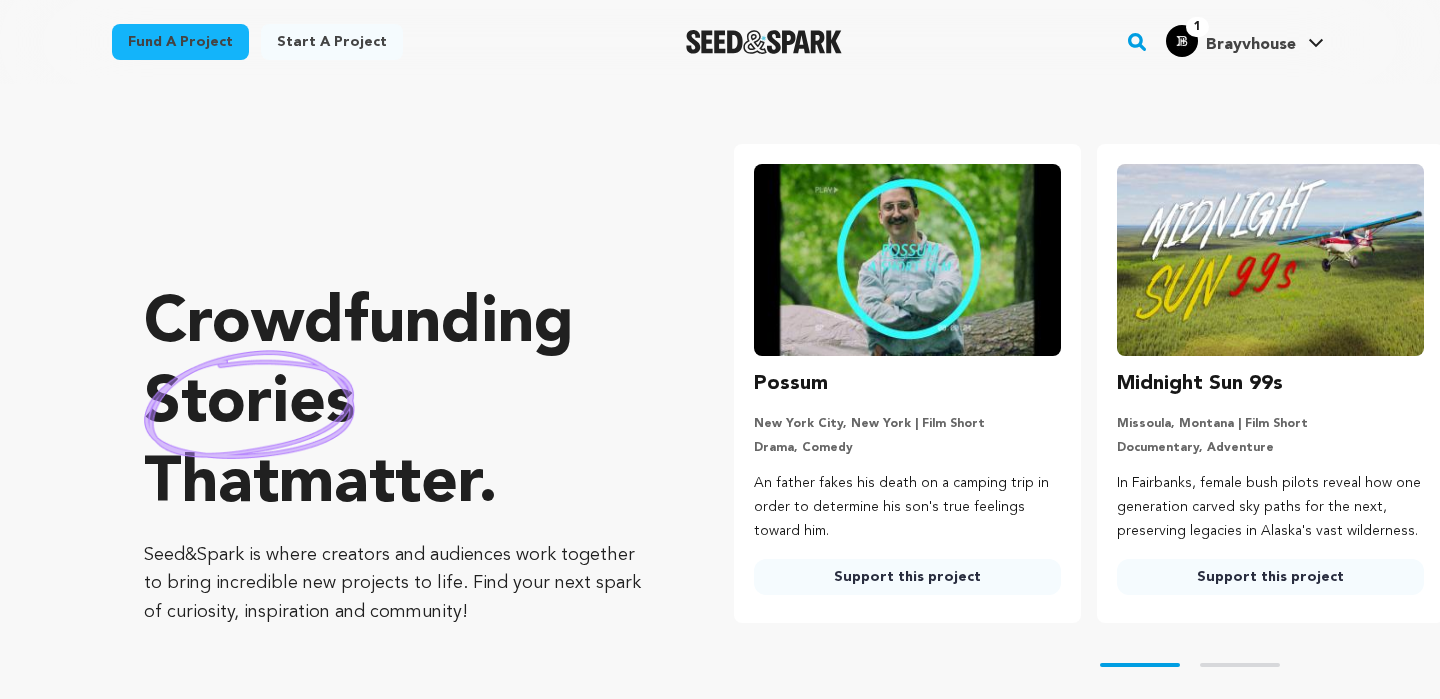 scroll, scrollTop: 0, scrollLeft: 0, axis: both 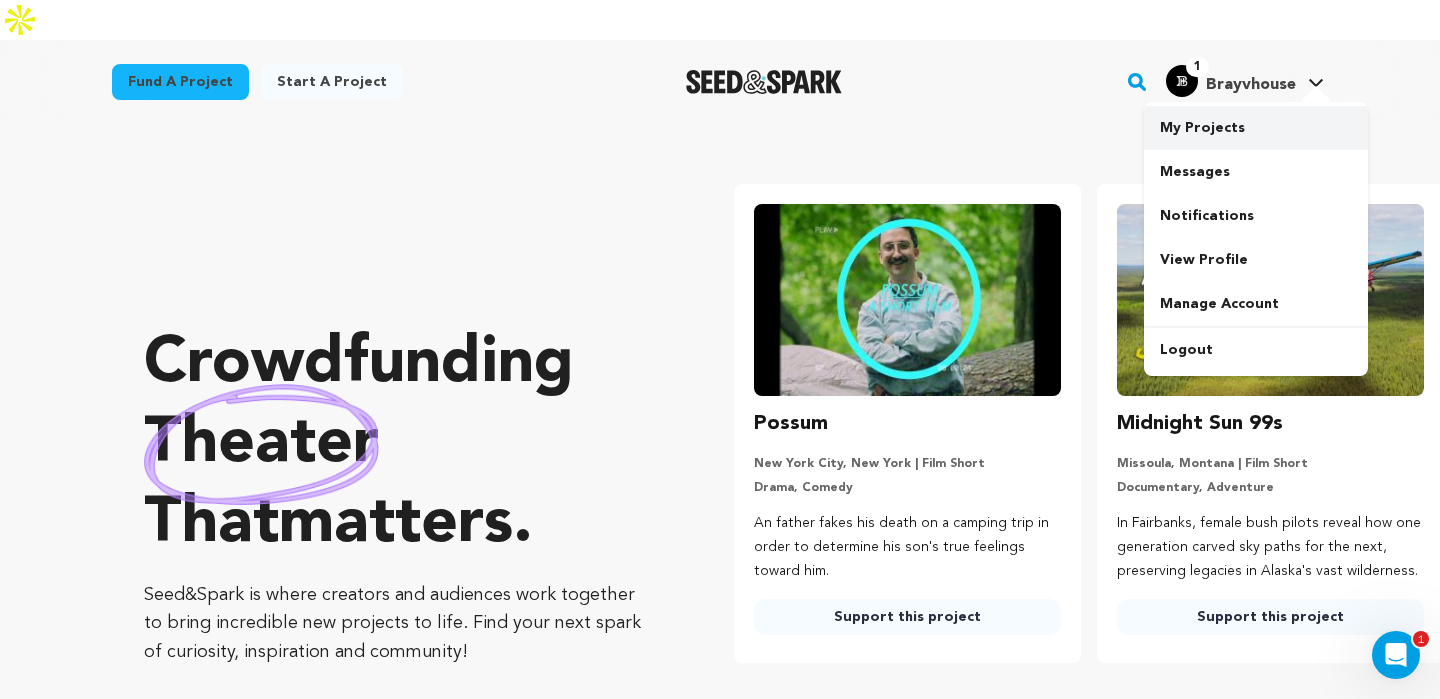 click on "My Projects" at bounding box center [1256, 128] 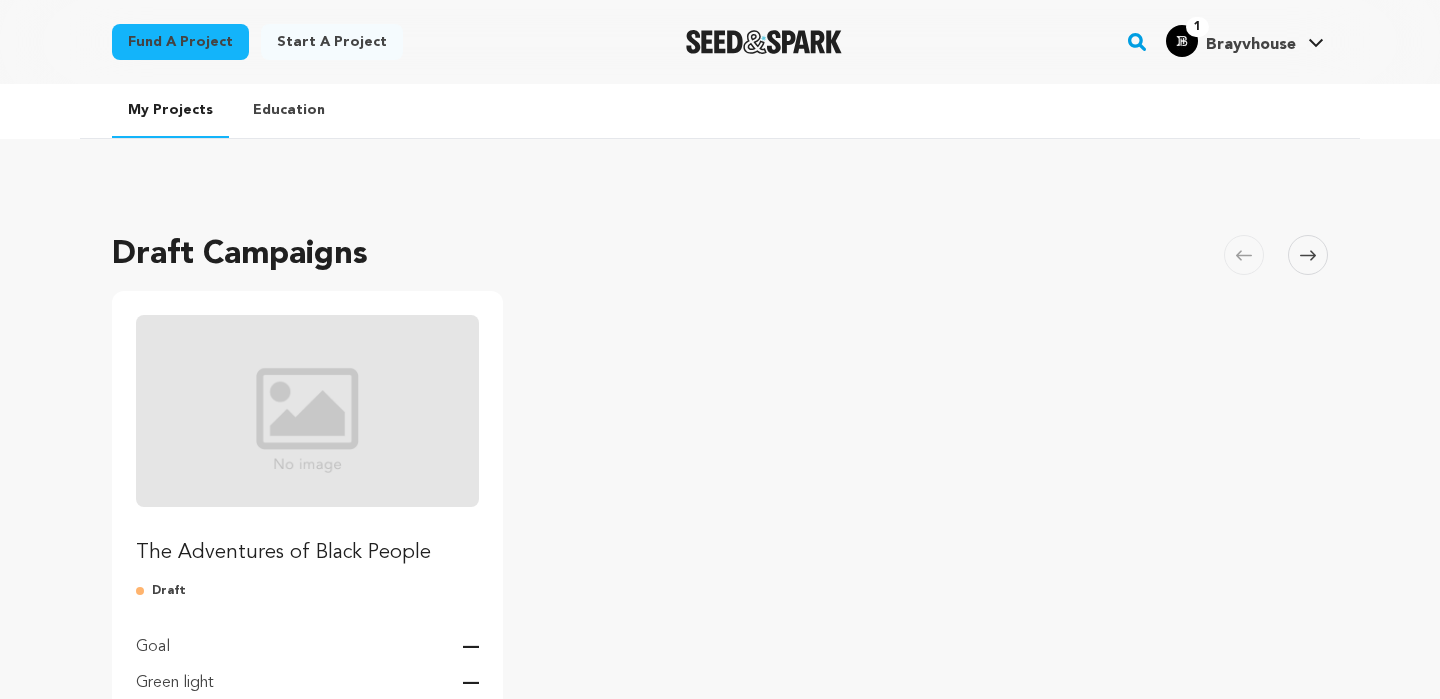 scroll, scrollTop: 0, scrollLeft: 0, axis: both 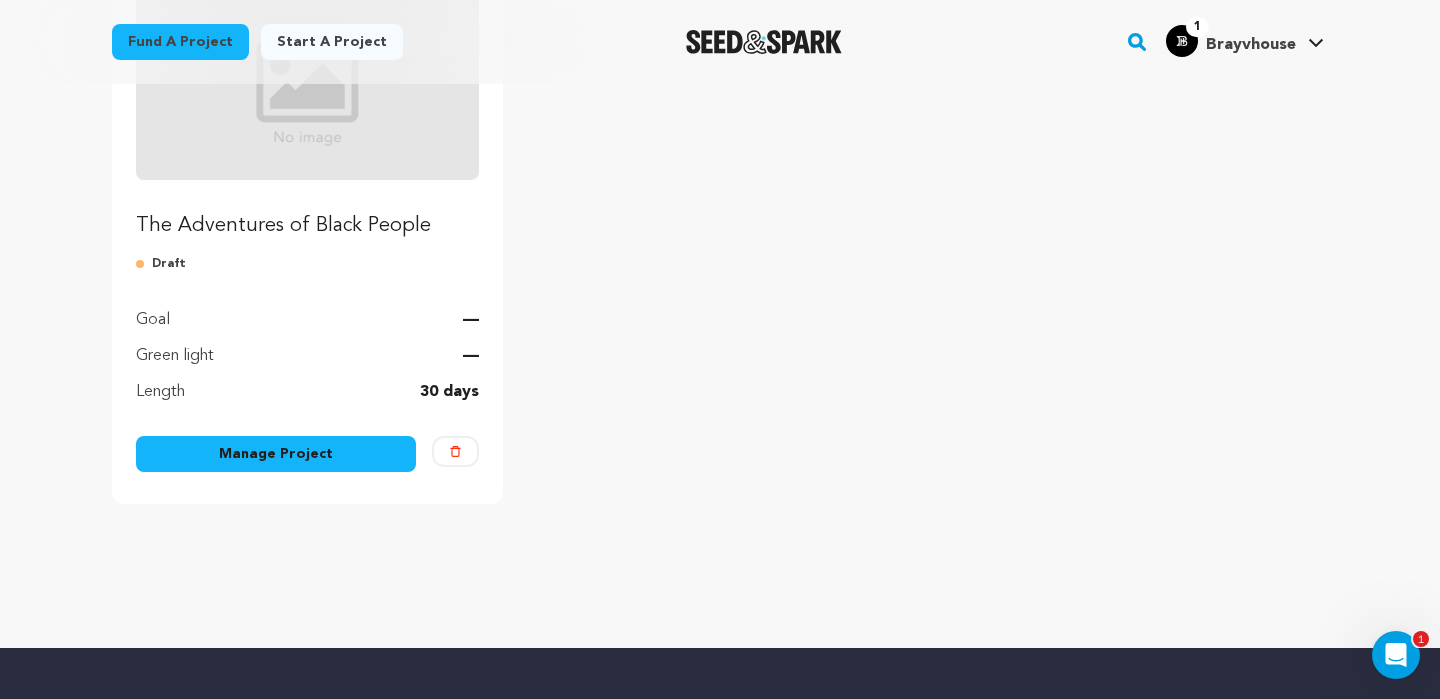 click on "Manage Project" at bounding box center [276, 454] 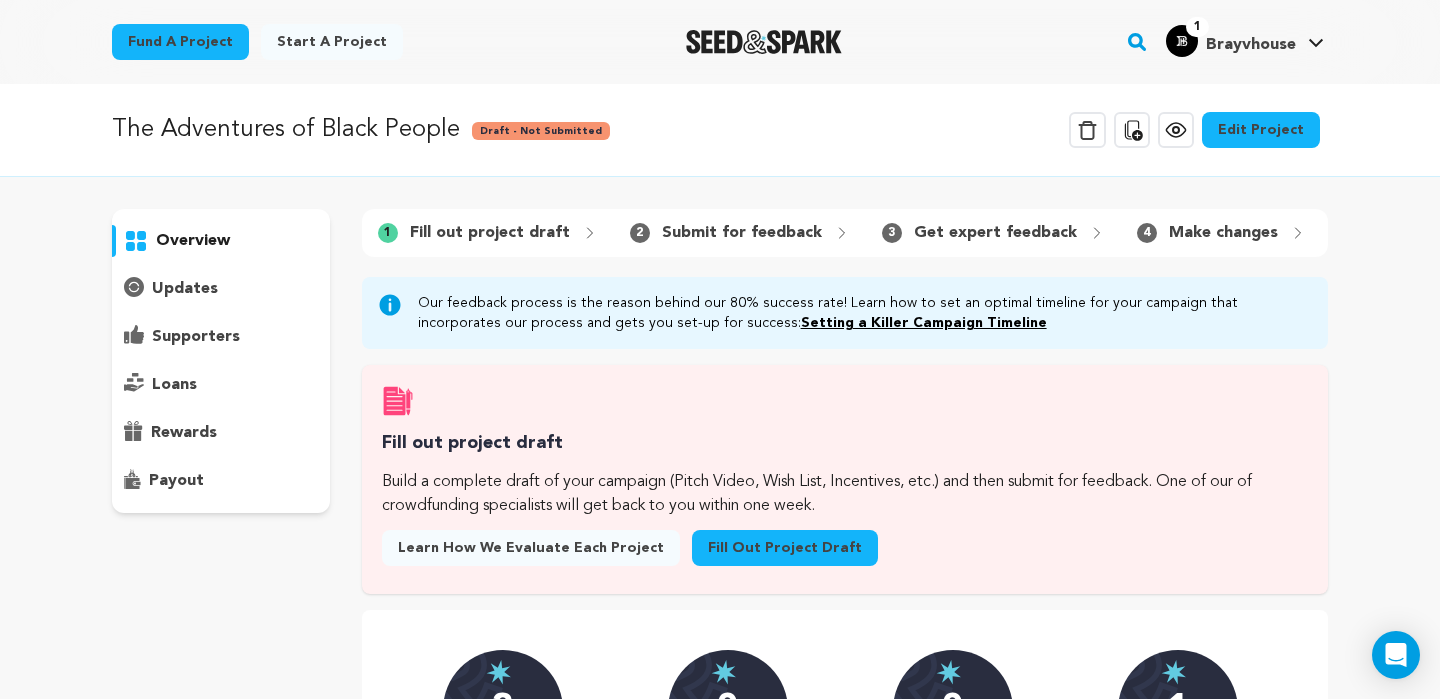 scroll, scrollTop: 0, scrollLeft: 0, axis: both 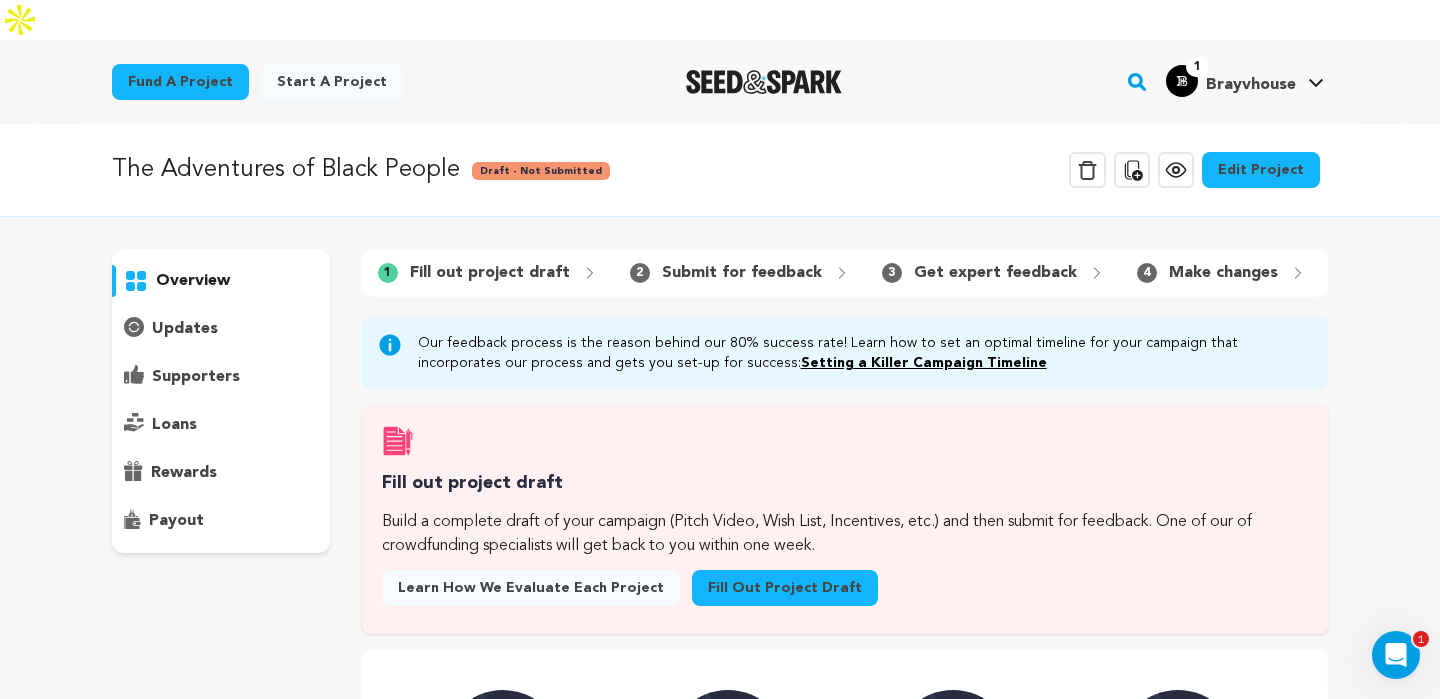 click on "Fill out project draft" at bounding box center (785, 588) 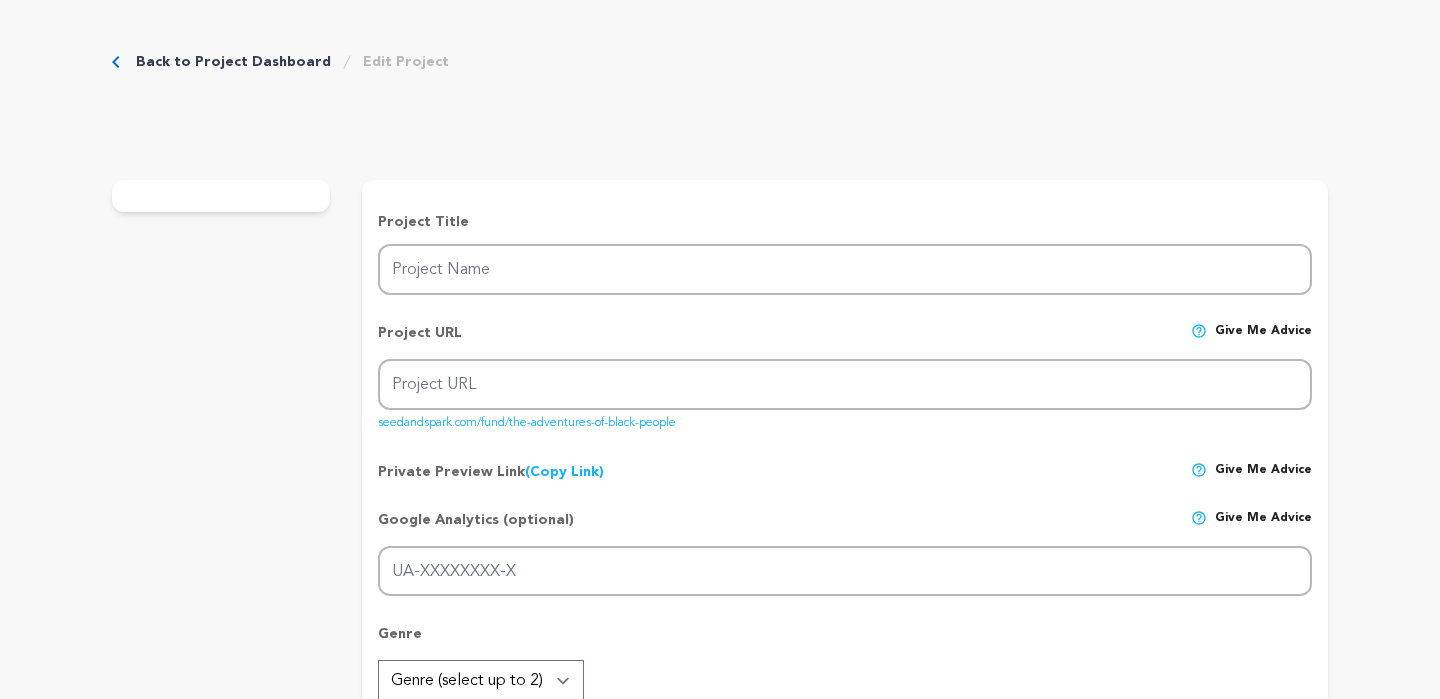 scroll, scrollTop: 0, scrollLeft: 0, axis: both 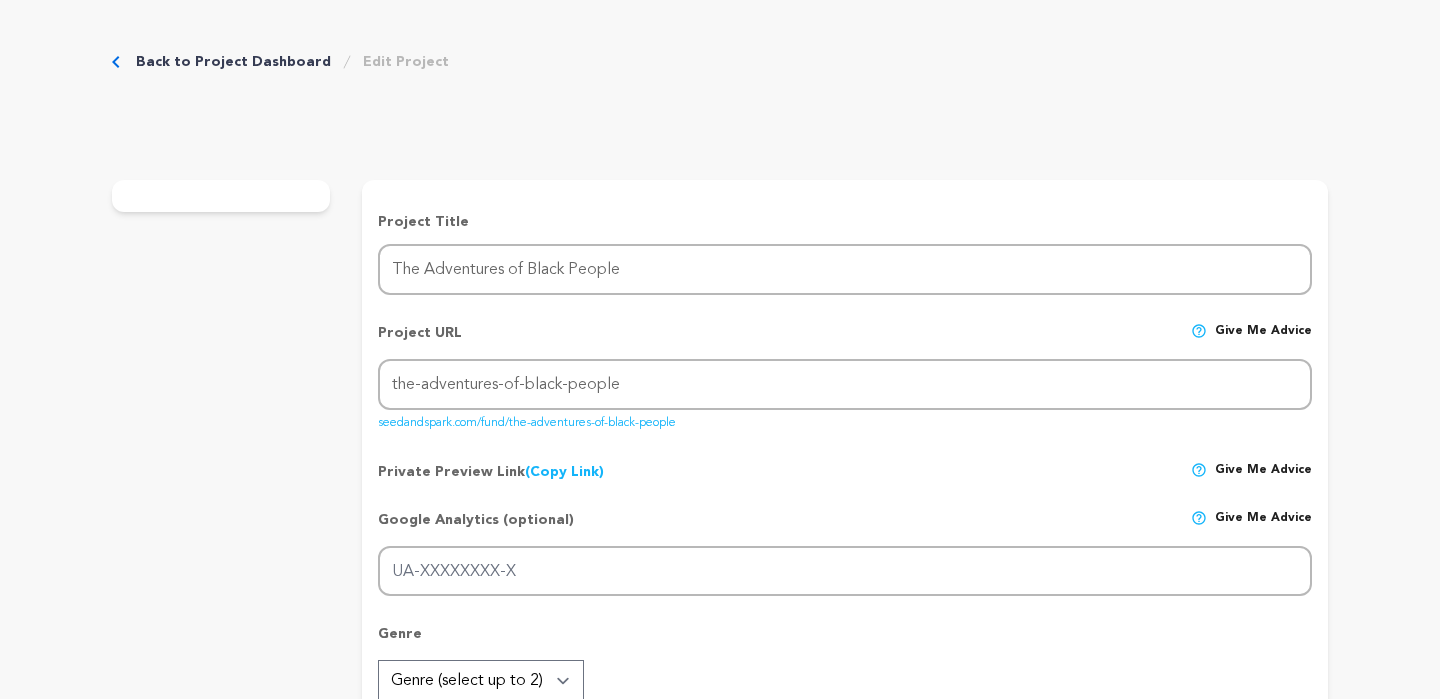 radio on "true" 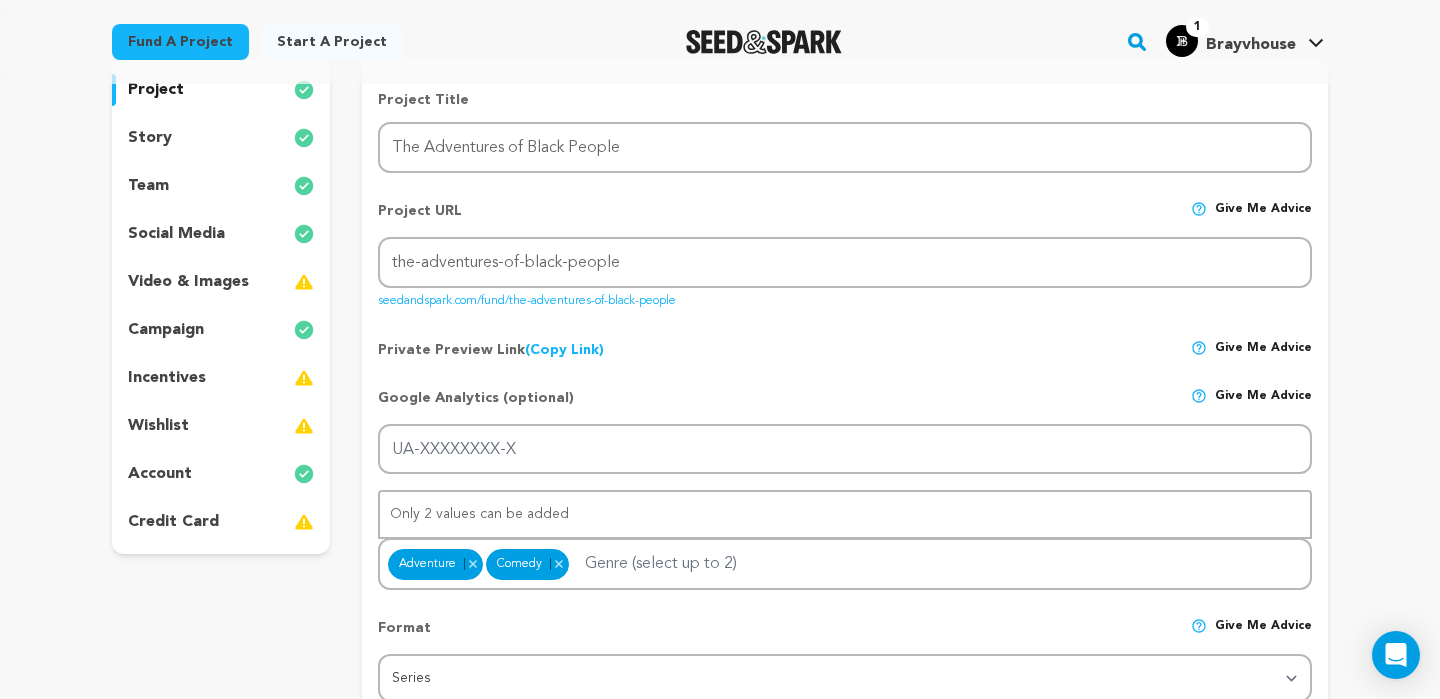 scroll, scrollTop: 425, scrollLeft: 0, axis: vertical 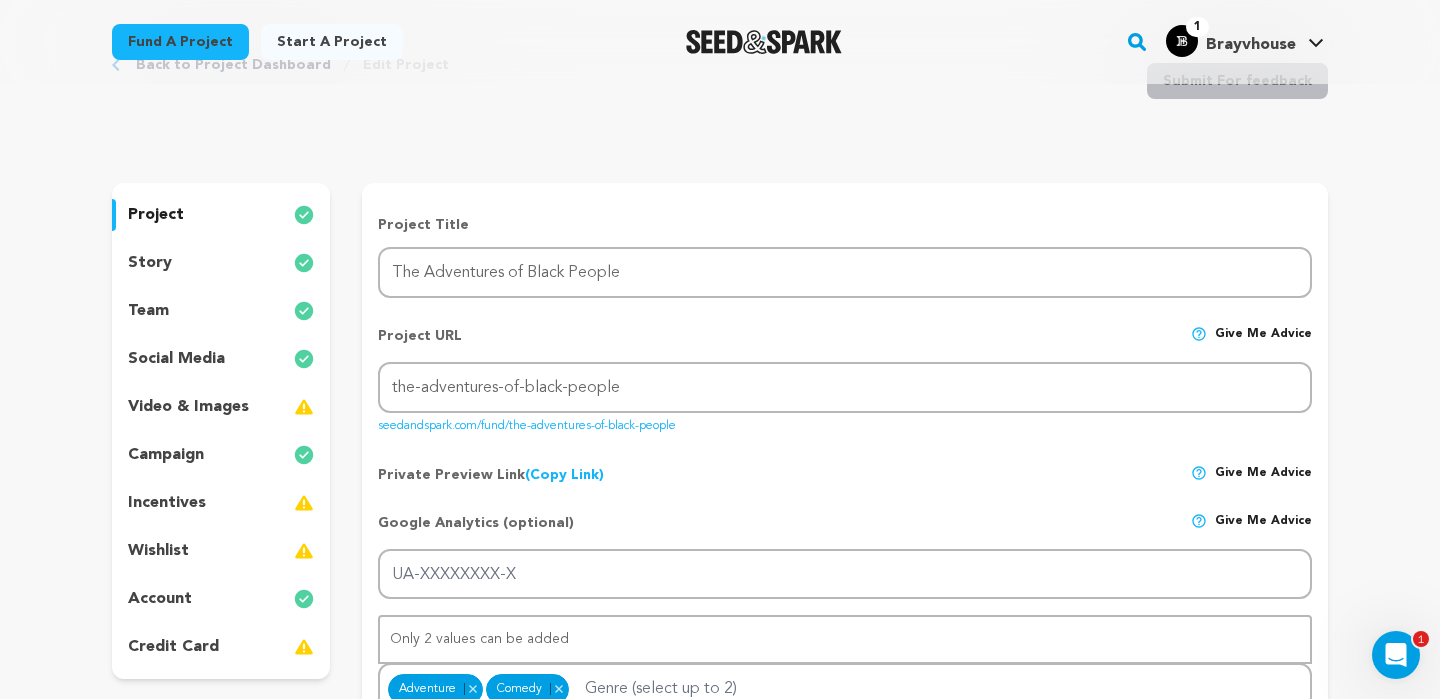 click at bounding box center [304, 503] 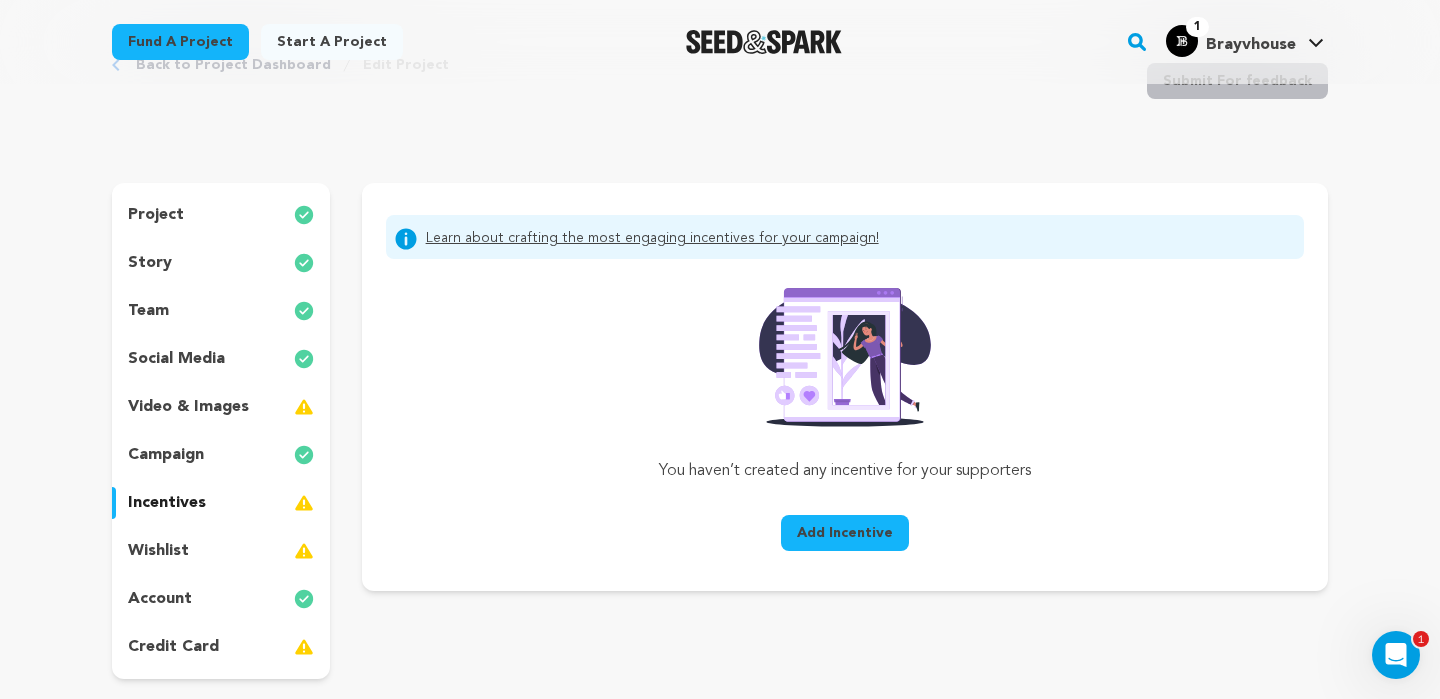 click on "Add Incentive" at bounding box center [845, 533] 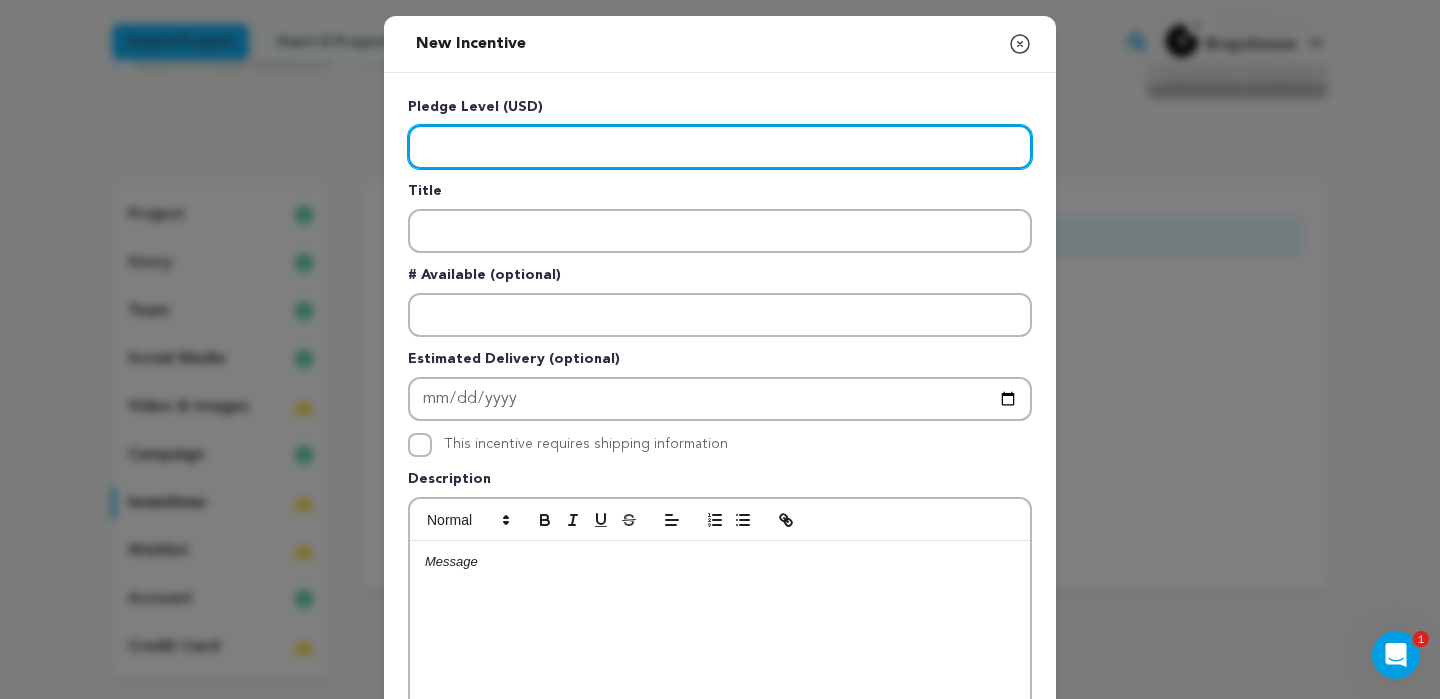 click at bounding box center [720, 147] 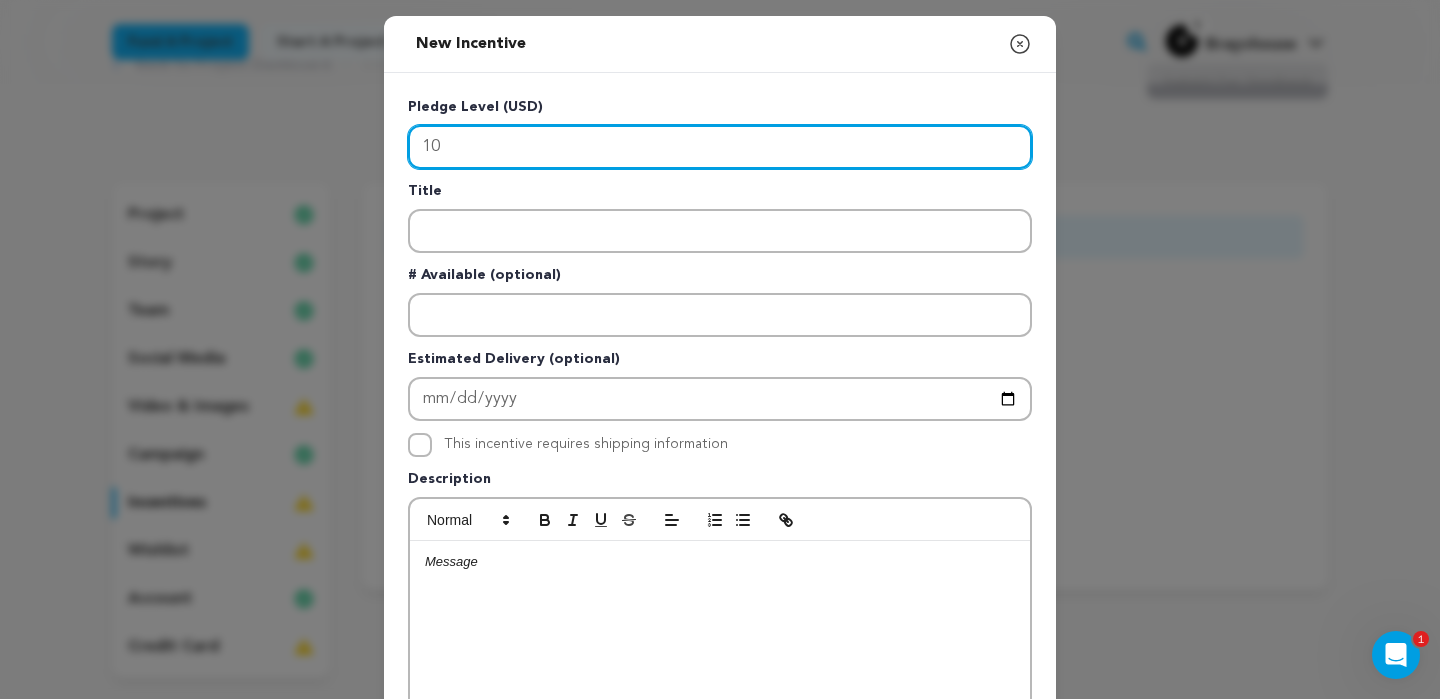 type on "10" 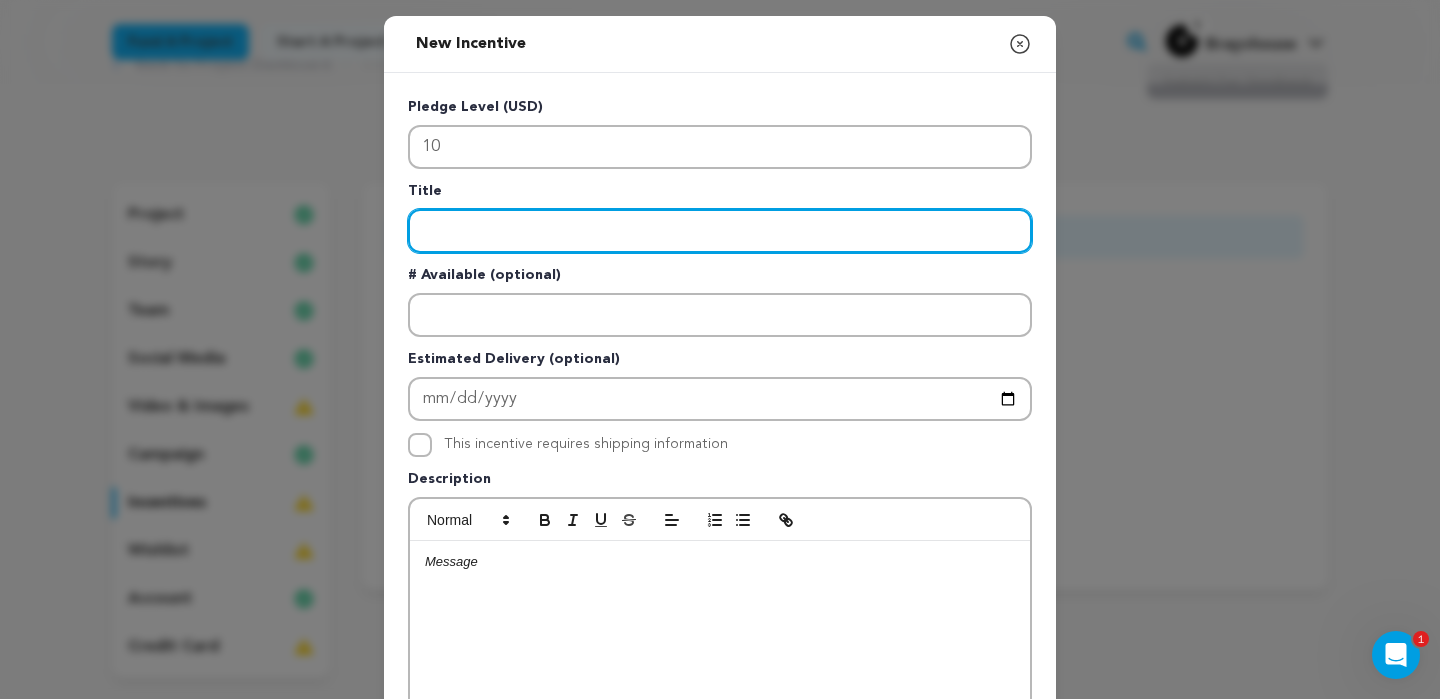 click at bounding box center [720, 231] 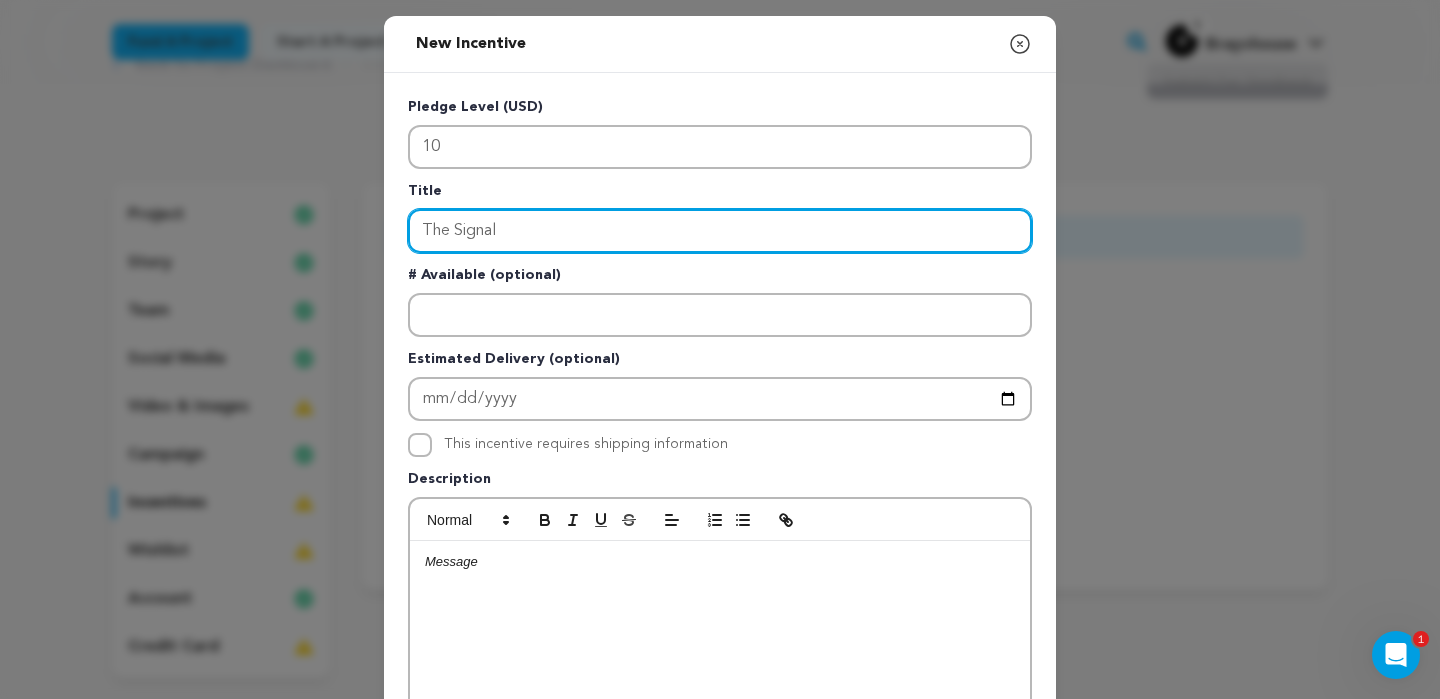 type on "The Signal" 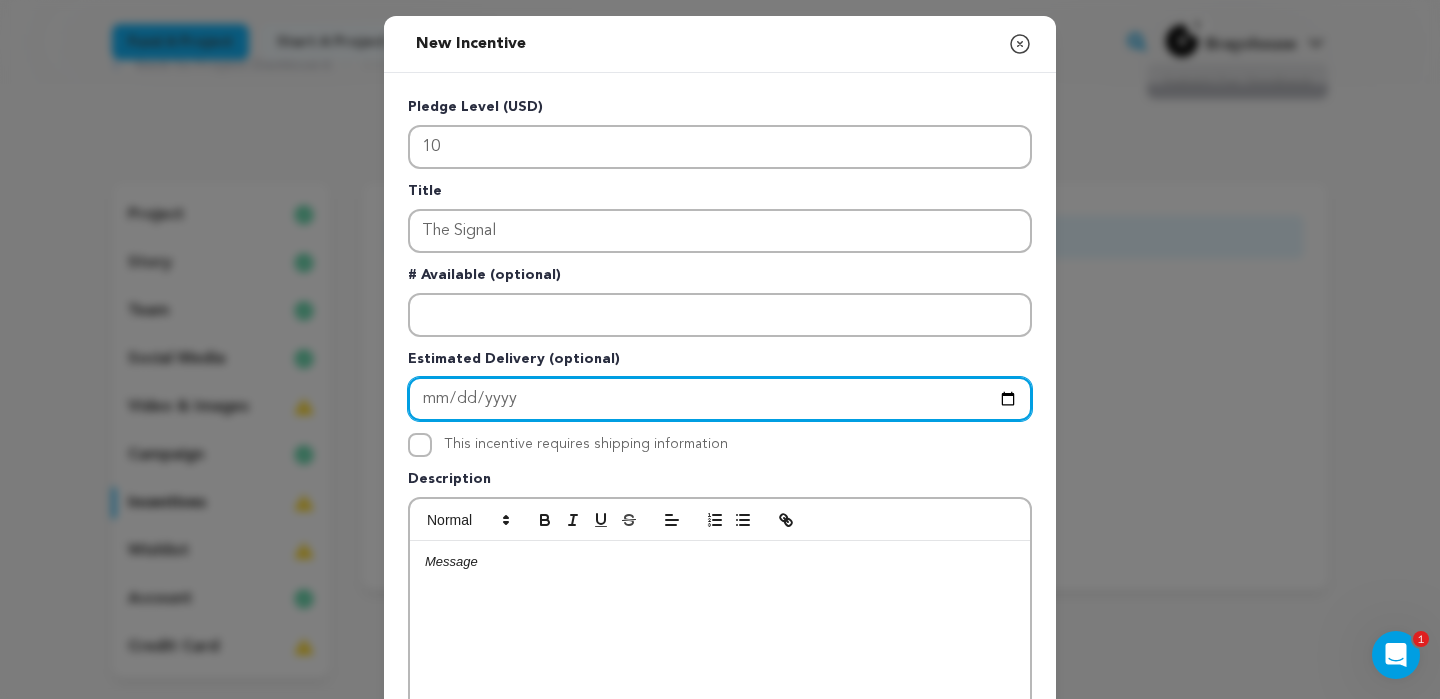 click at bounding box center [720, 399] 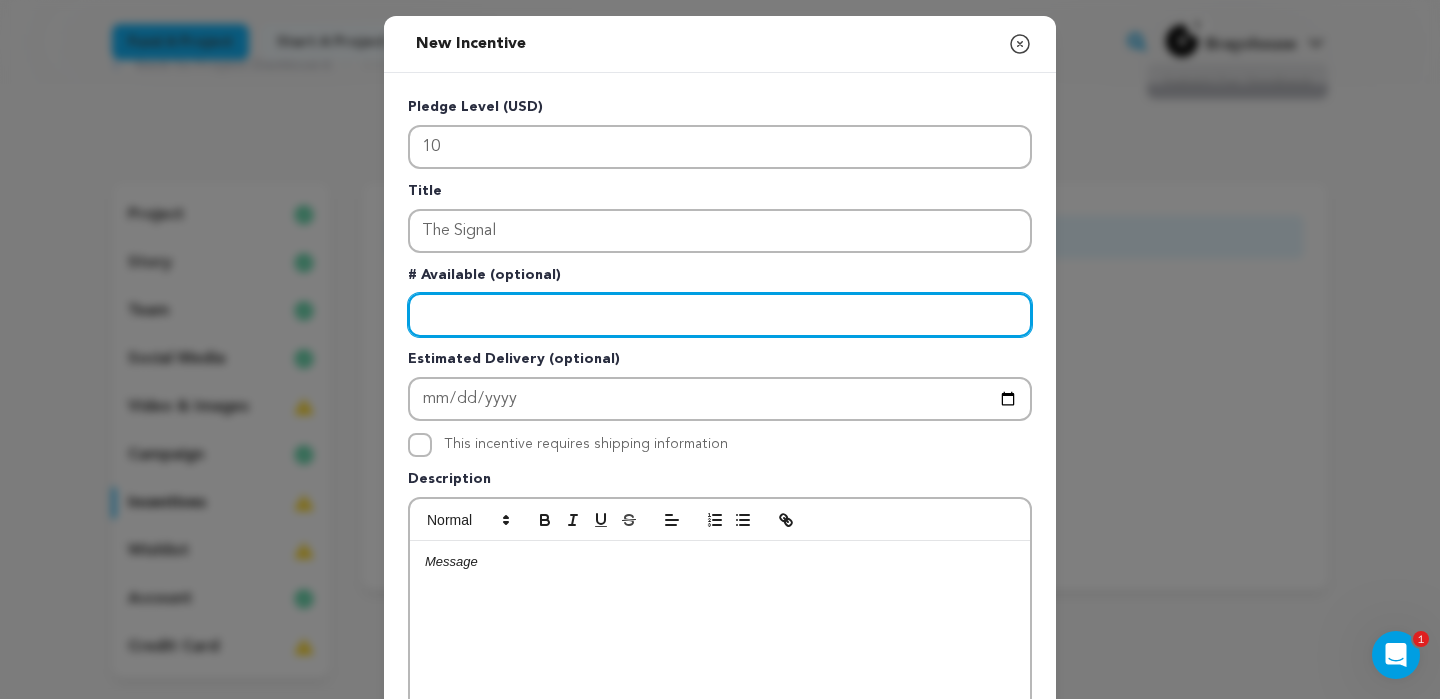 click at bounding box center (720, 315) 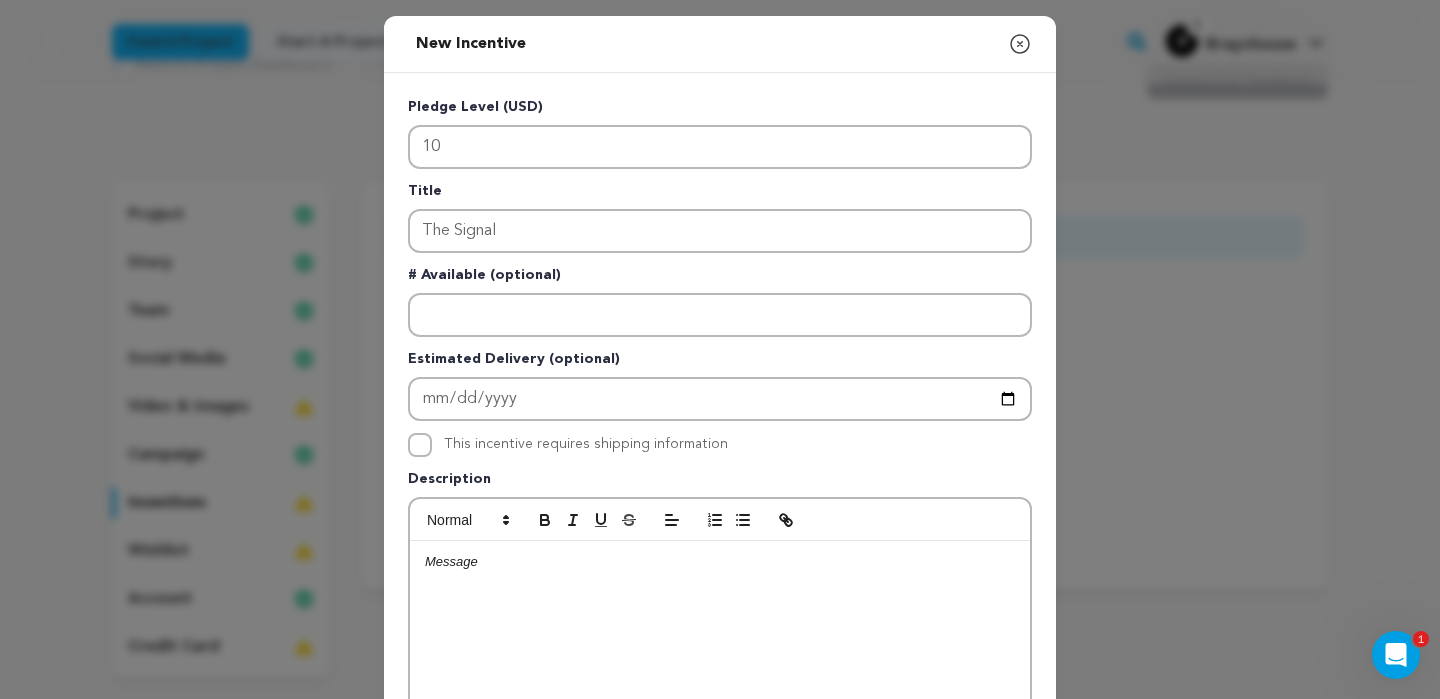 click at bounding box center [720, 691] 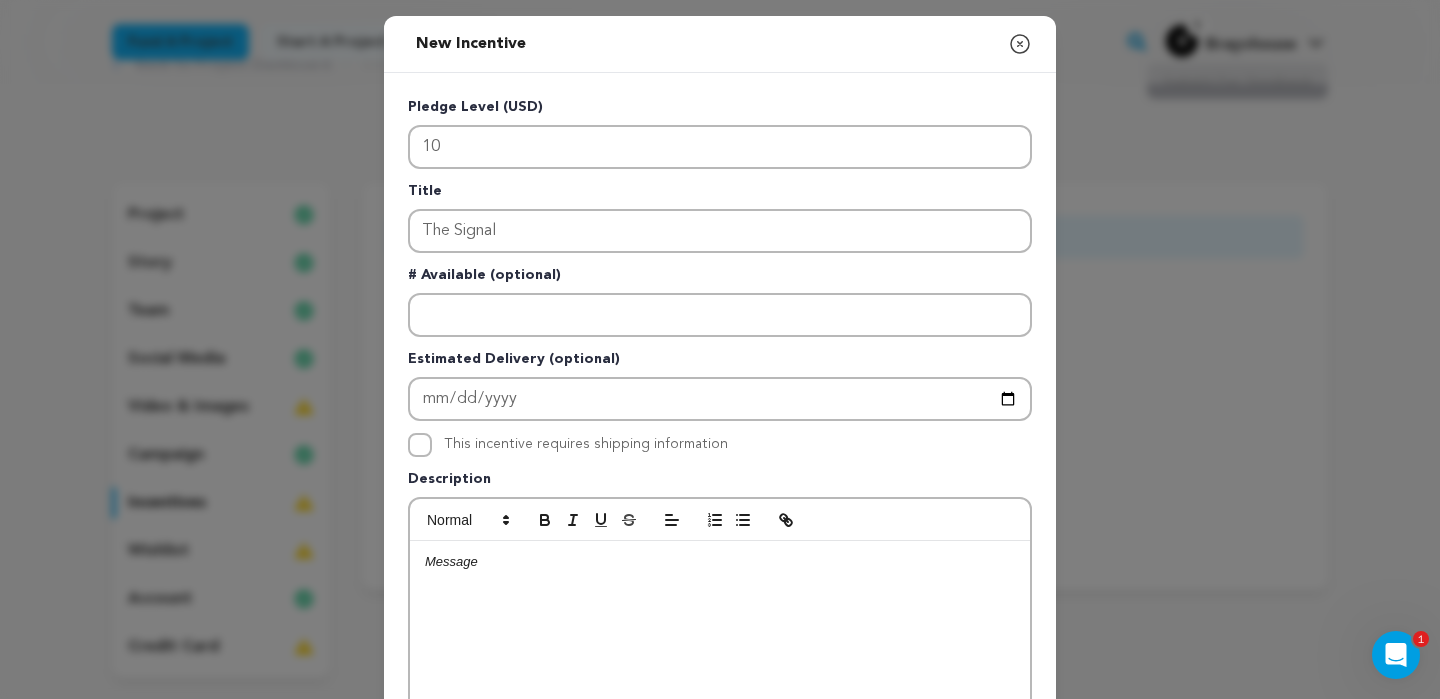 click at bounding box center (720, 562) 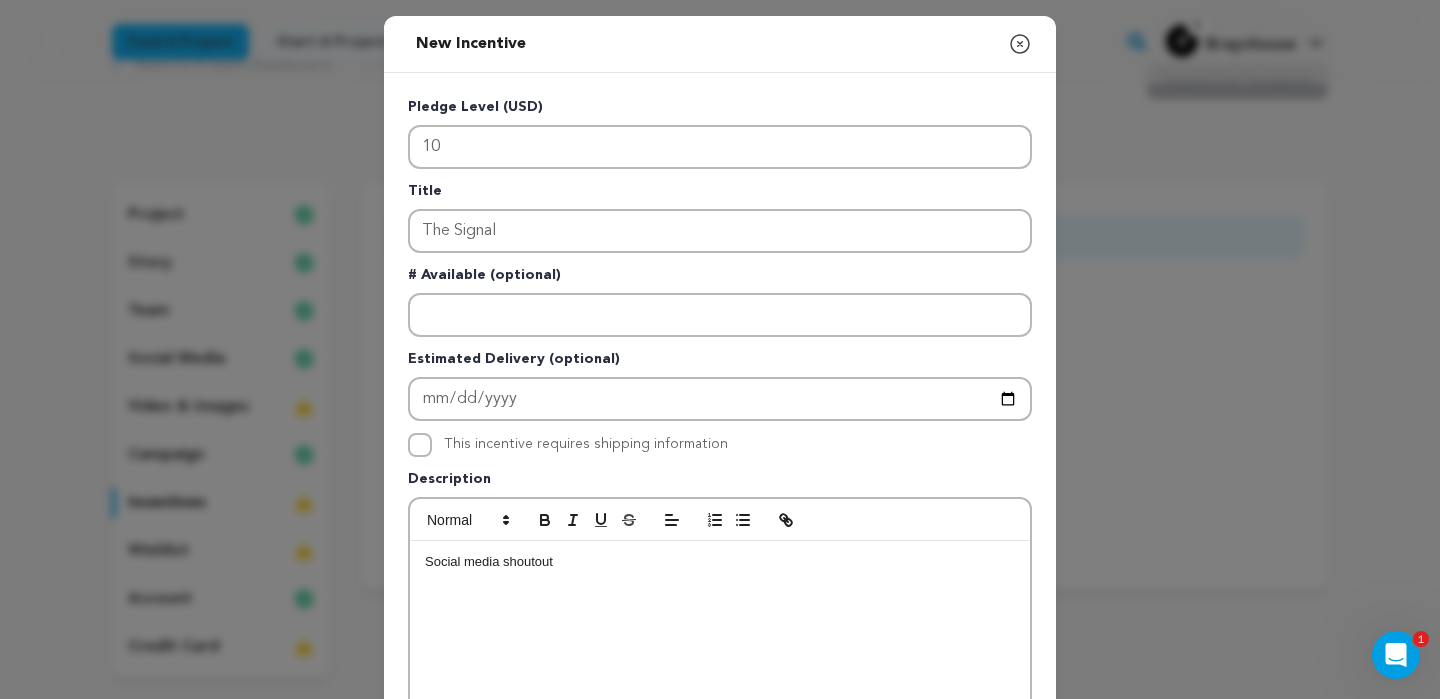 scroll, scrollTop: 0, scrollLeft: 0, axis: both 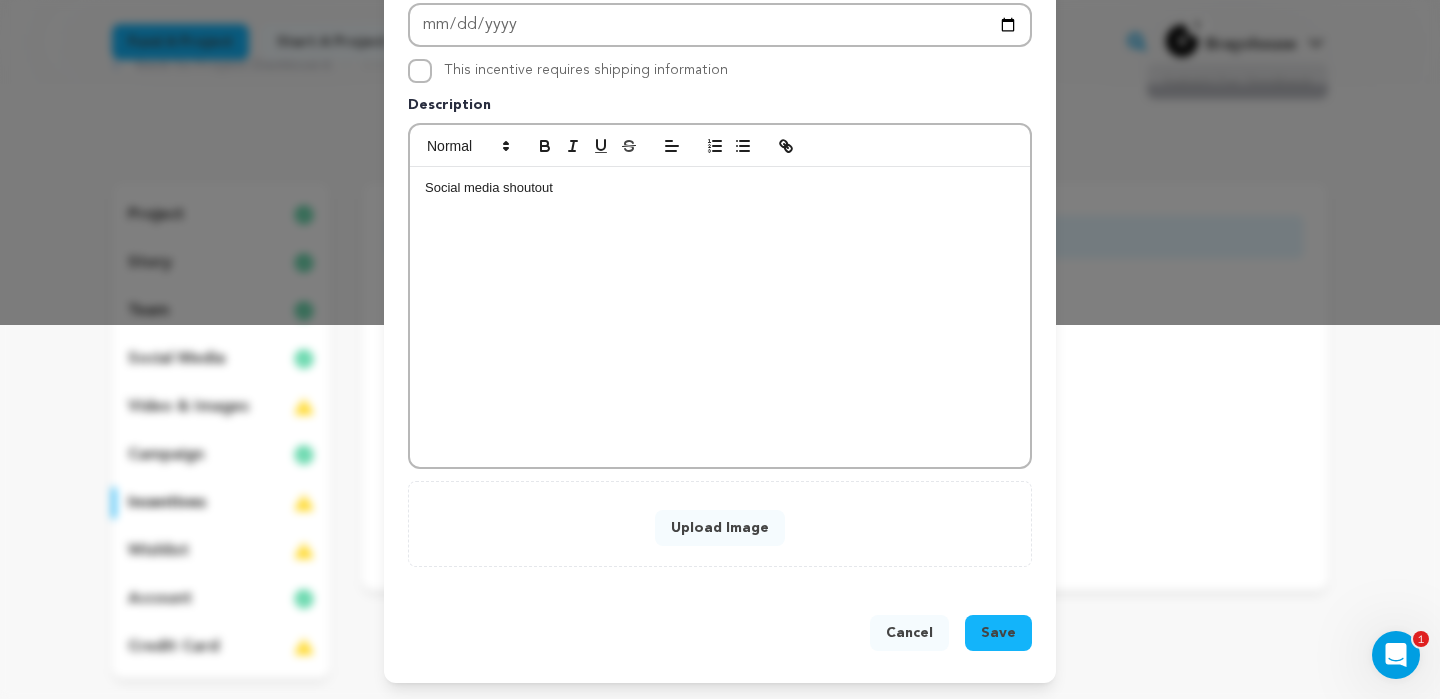 click on "Save" at bounding box center [998, 633] 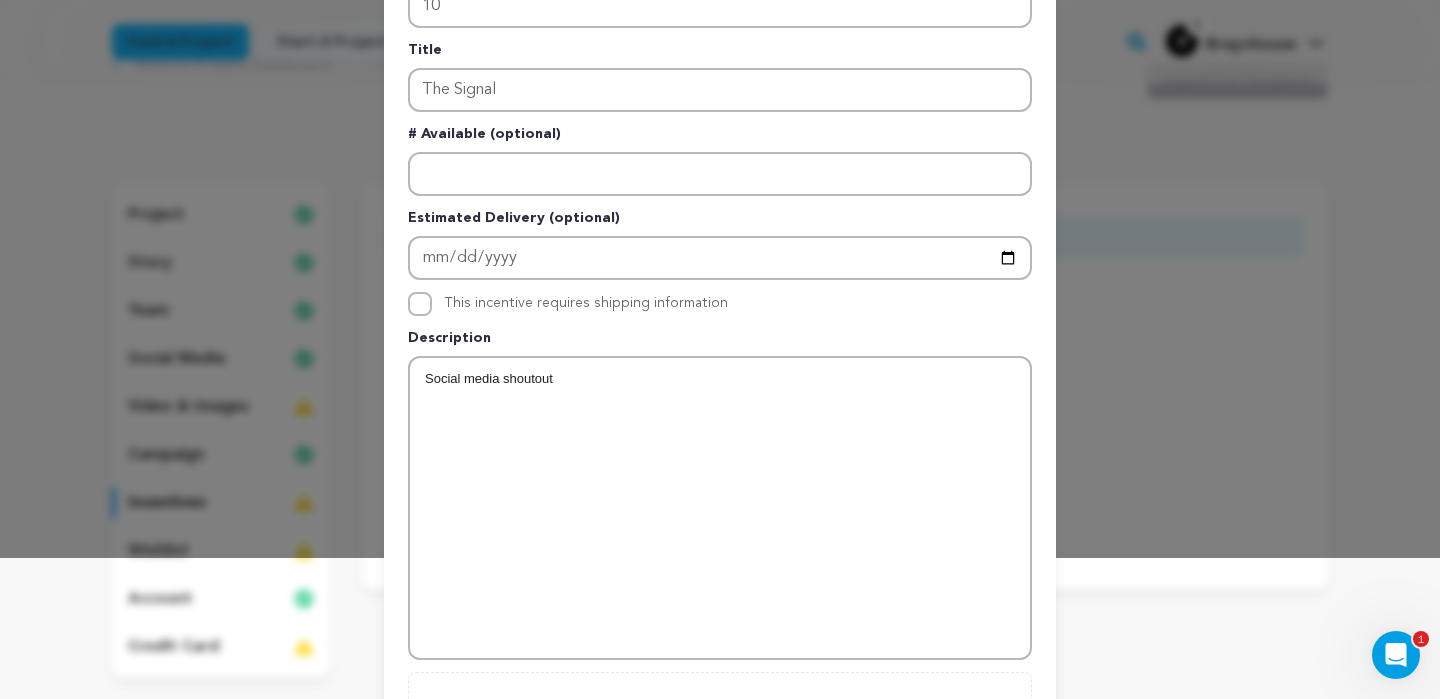 scroll, scrollTop: 332, scrollLeft: 0, axis: vertical 